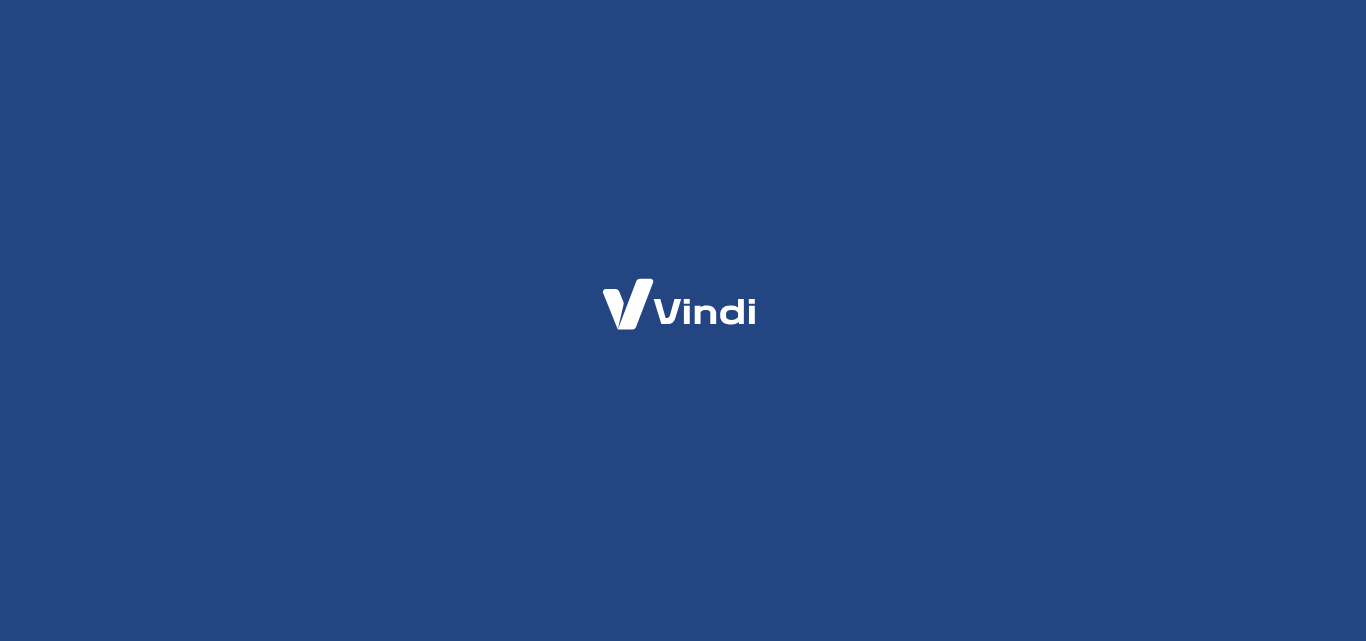 scroll, scrollTop: 0, scrollLeft: 0, axis: both 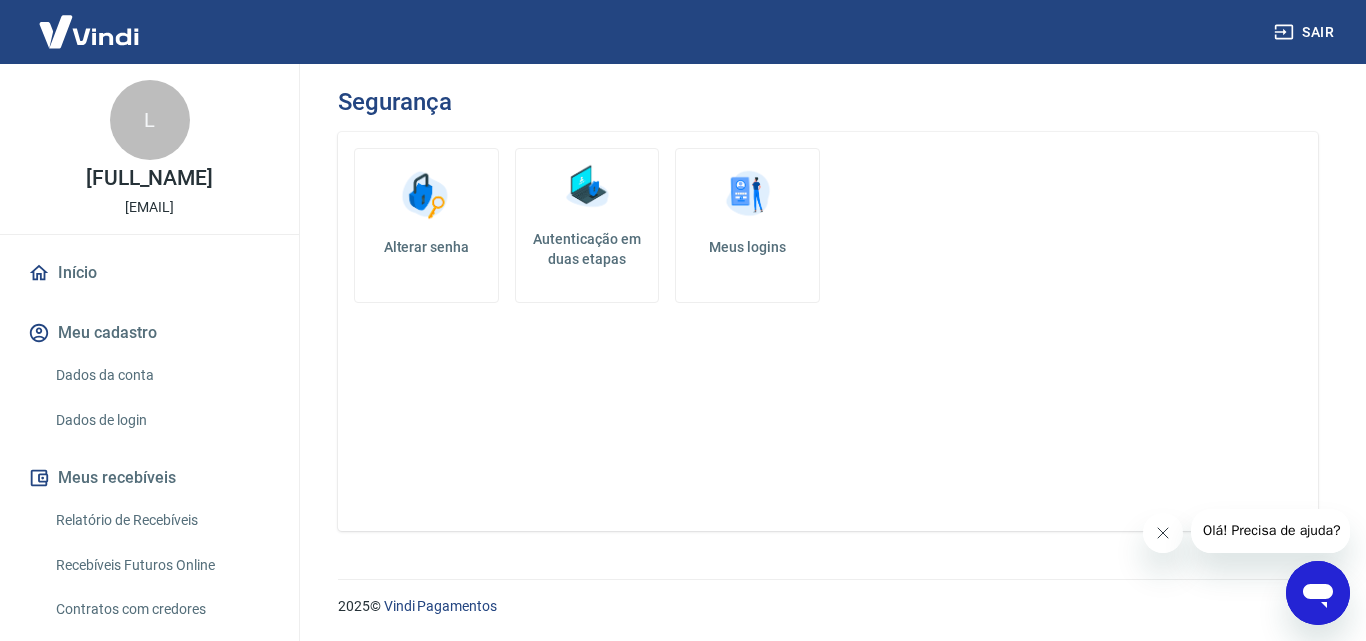 click on "Dados da conta" at bounding box center [161, 375] 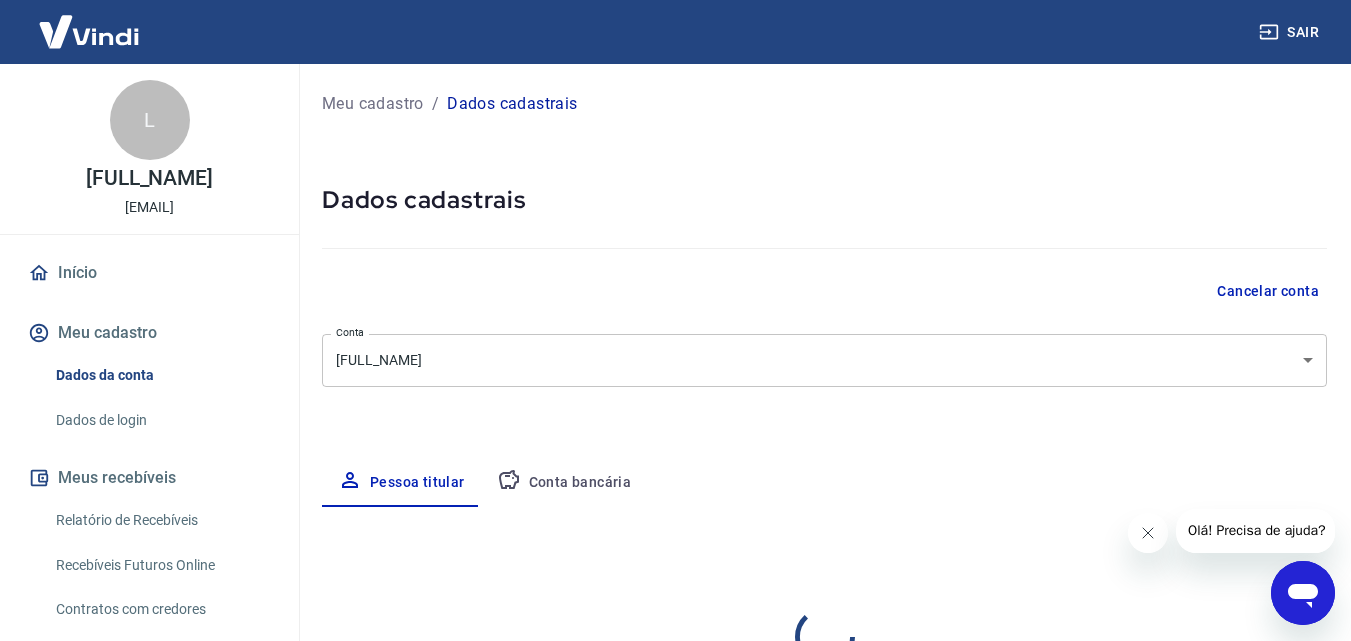 select on "MG" 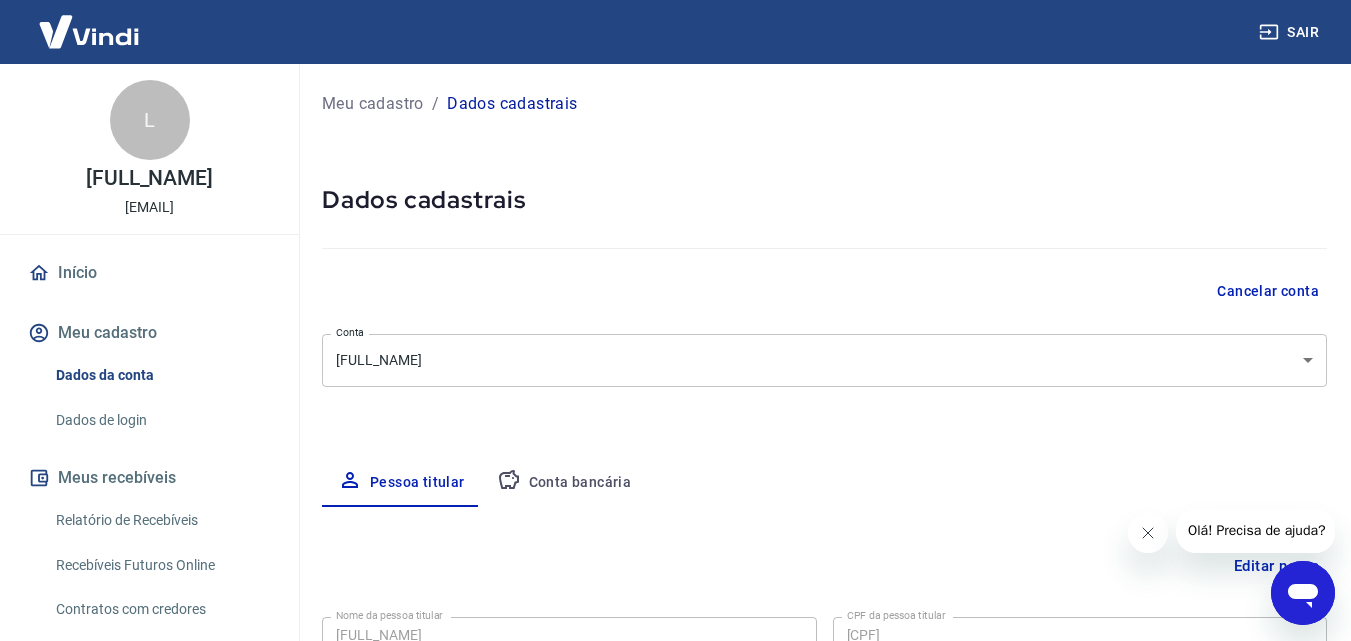 scroll, scrollTop: 400, scrollLeft: 0, axis: vertical 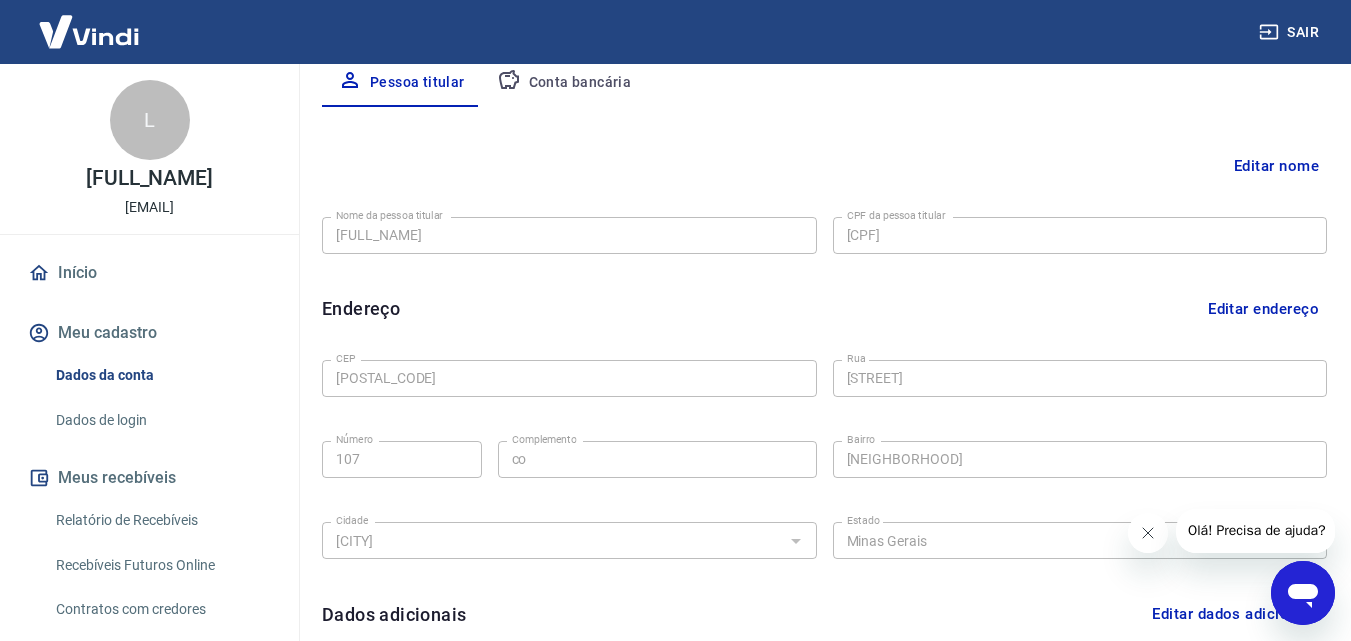 click on "Editar endereço" at bounding box center [1263, 309] 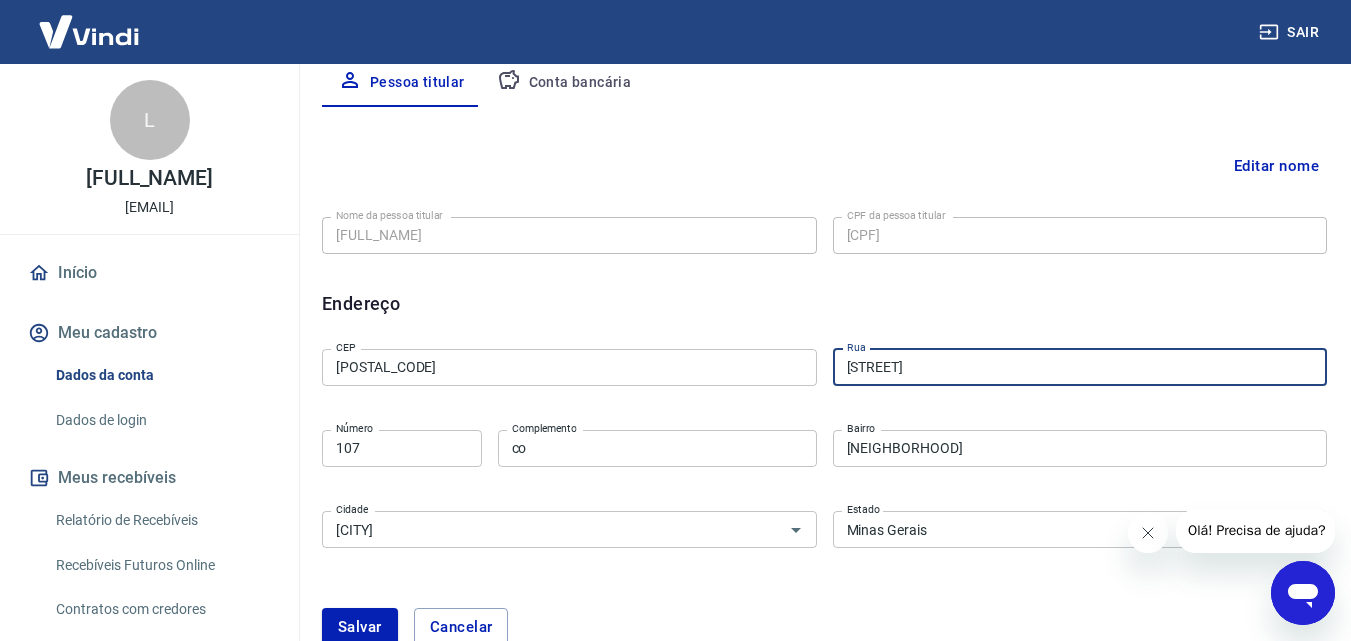 drag, startPoint x: 1064, startPoint y: 374, endPoint x: 596, endPoint y: 345, distance: 468.89764 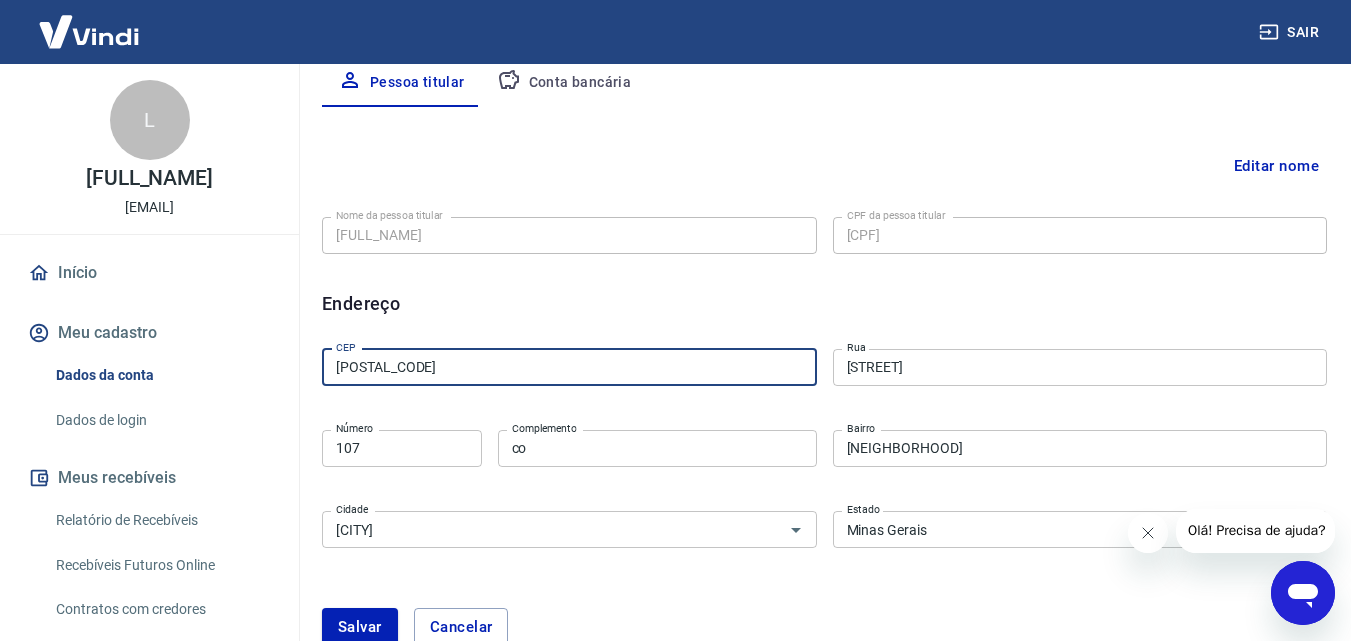 drag, startPoint x: 558, startPoint y: 355, endPoint x: 58, endPoint y: 307, distance: 502.2987 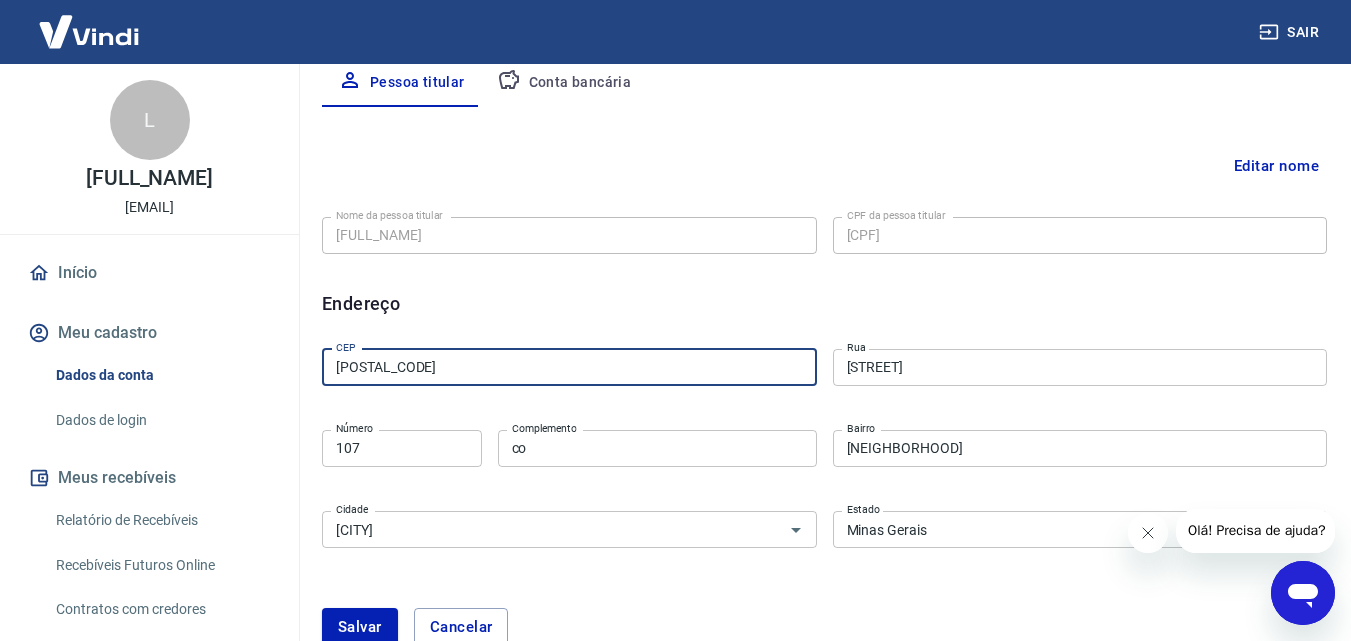 type on "36320-000" 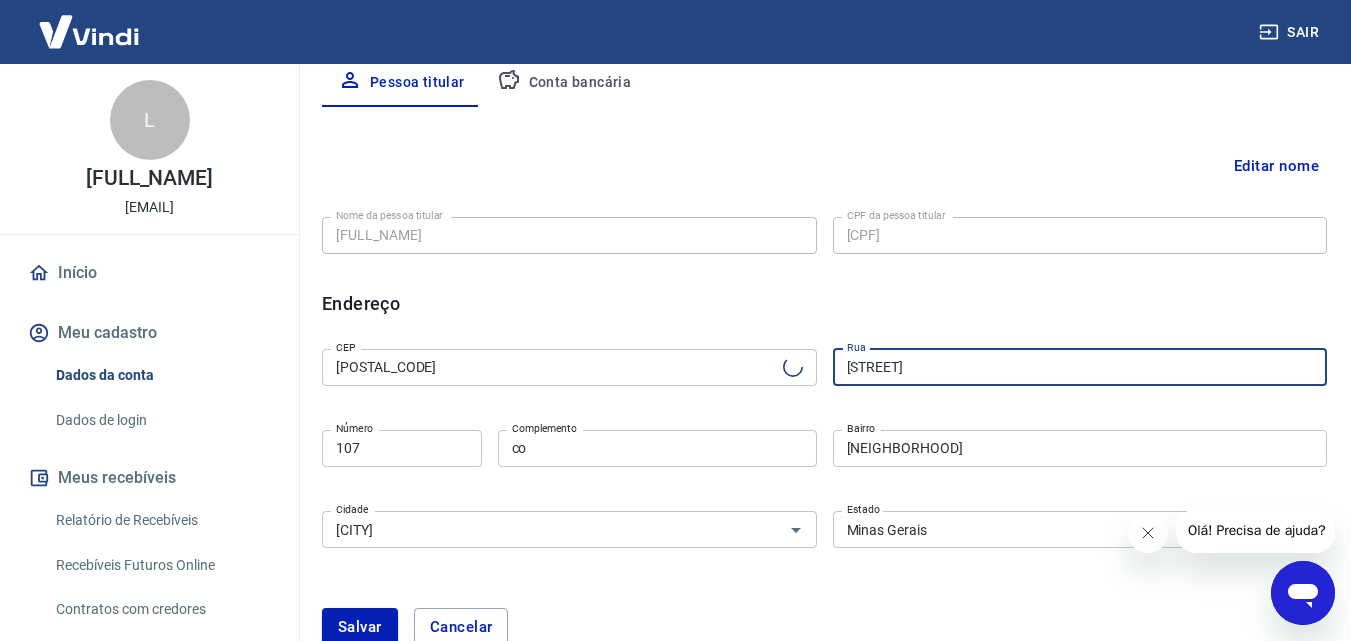 type 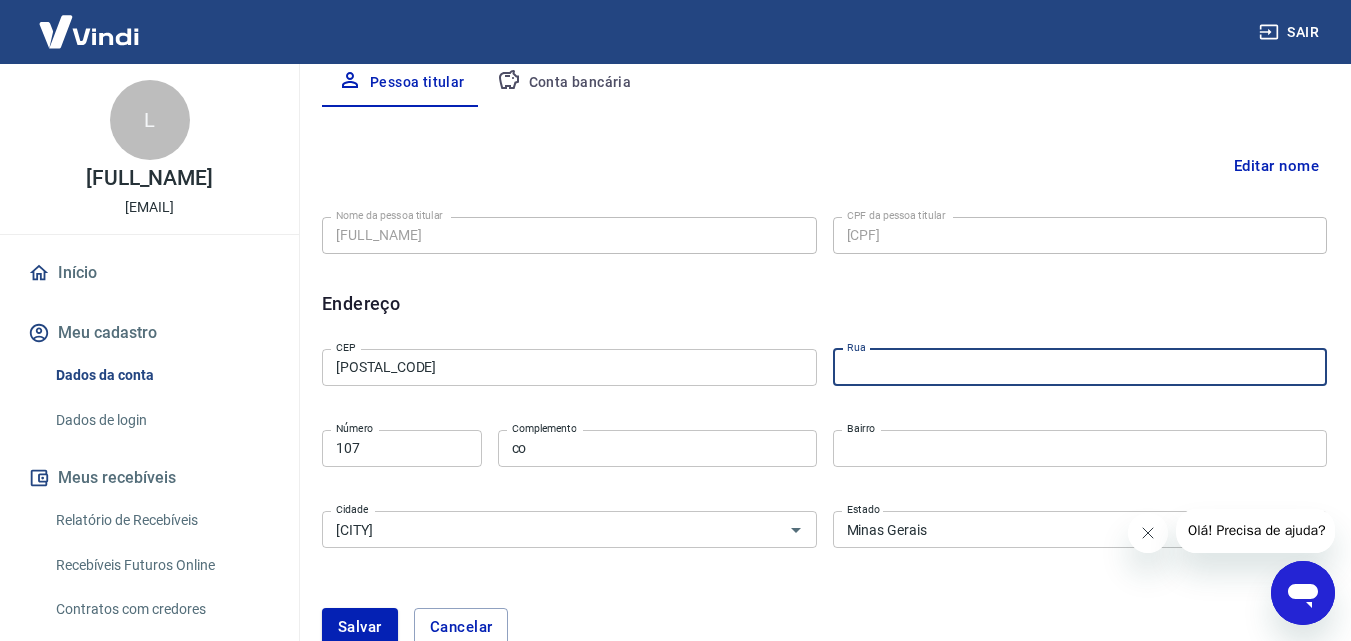 type on "Prados" 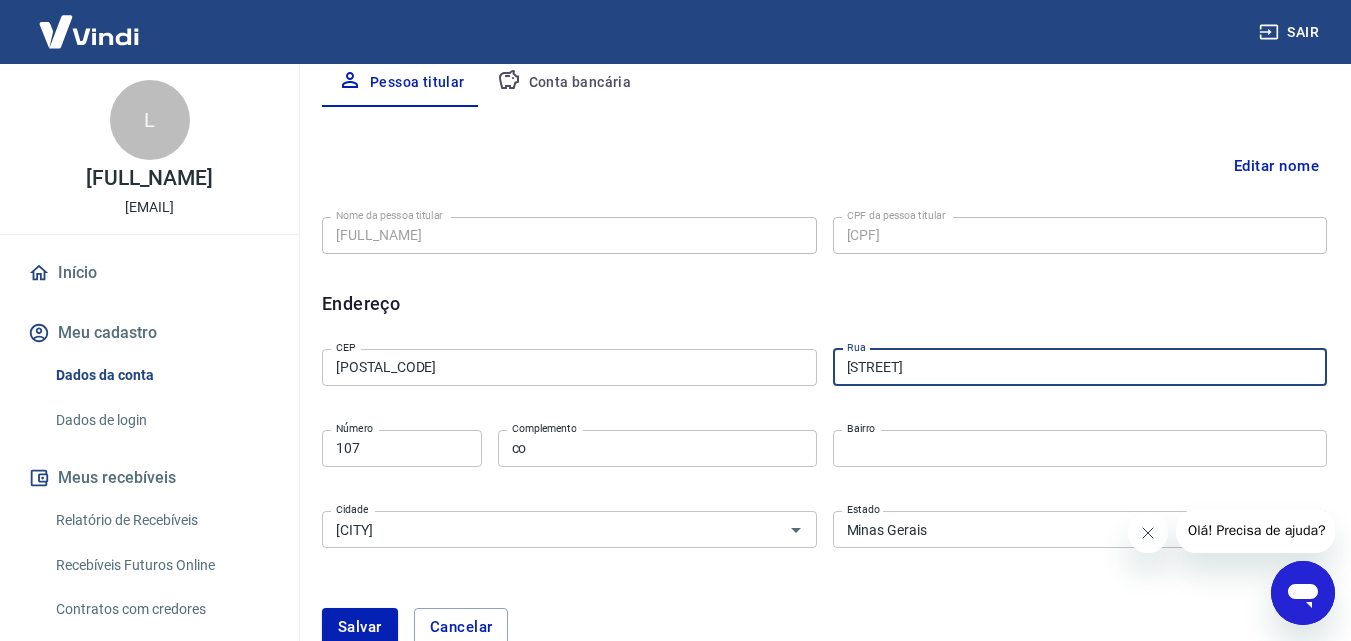 type on "Rua Sebastião Silva Velho" 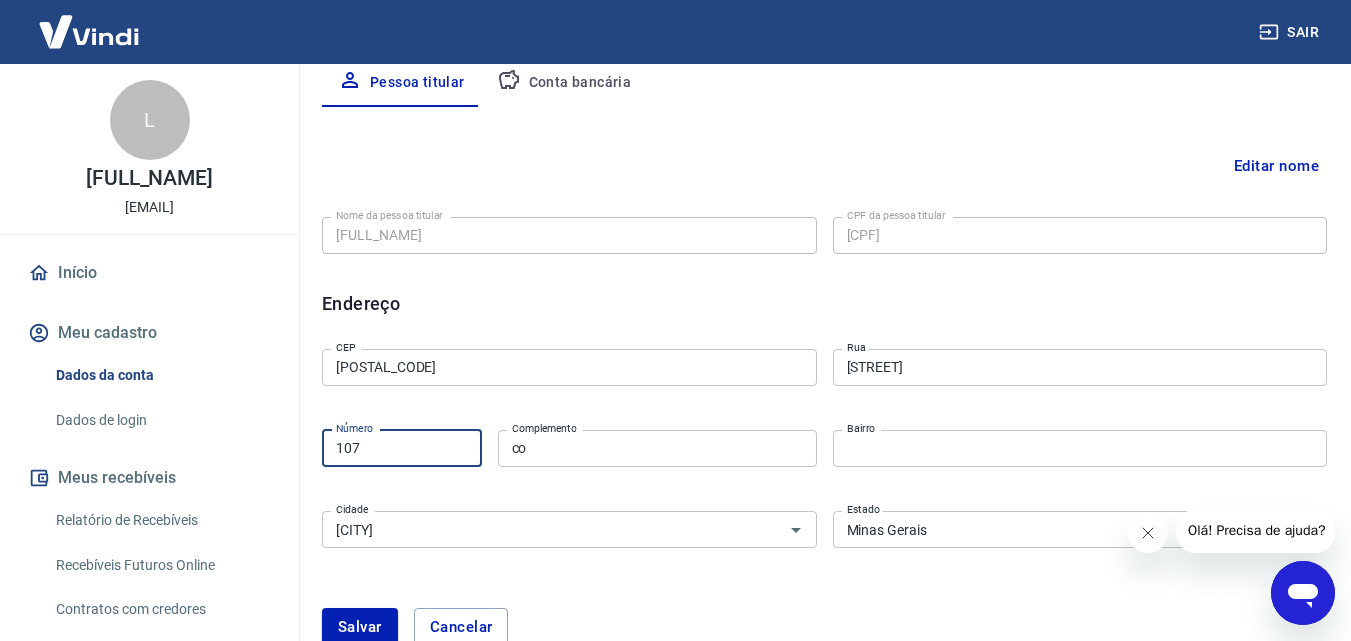 drag, startPoint x: 380, startPoint y: 460, endPoint x: 317, endPoint y: 449, distance: 63.953106 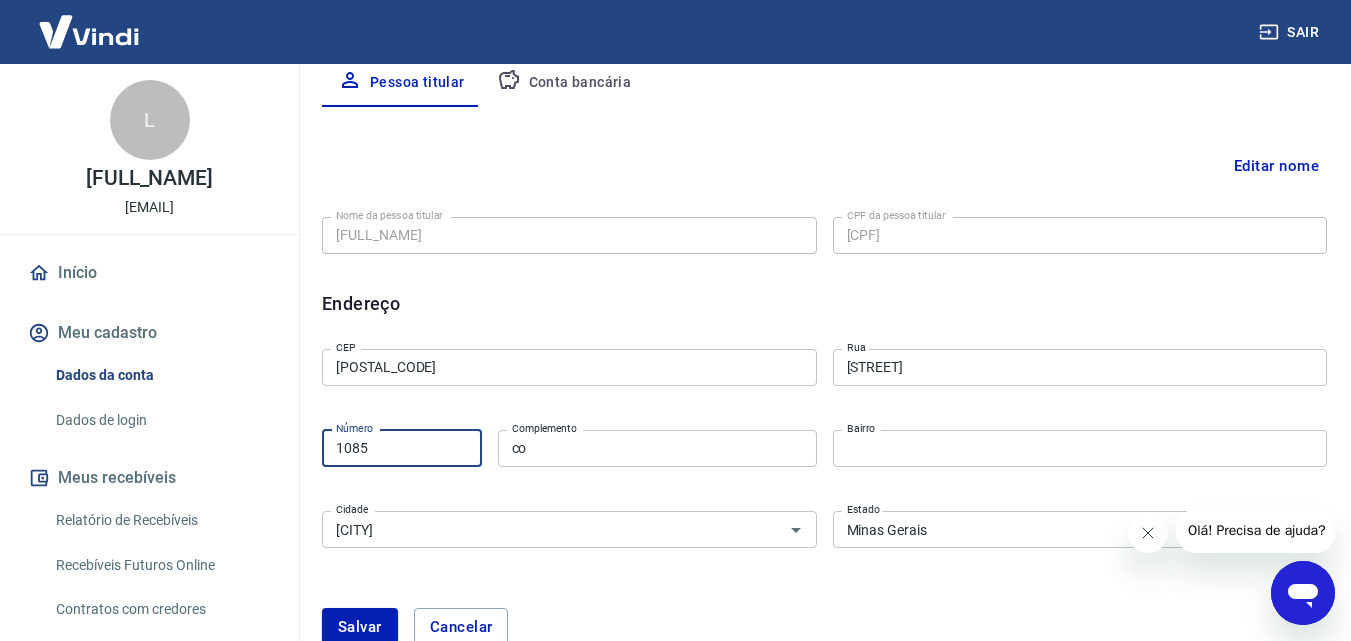 type on "1085" 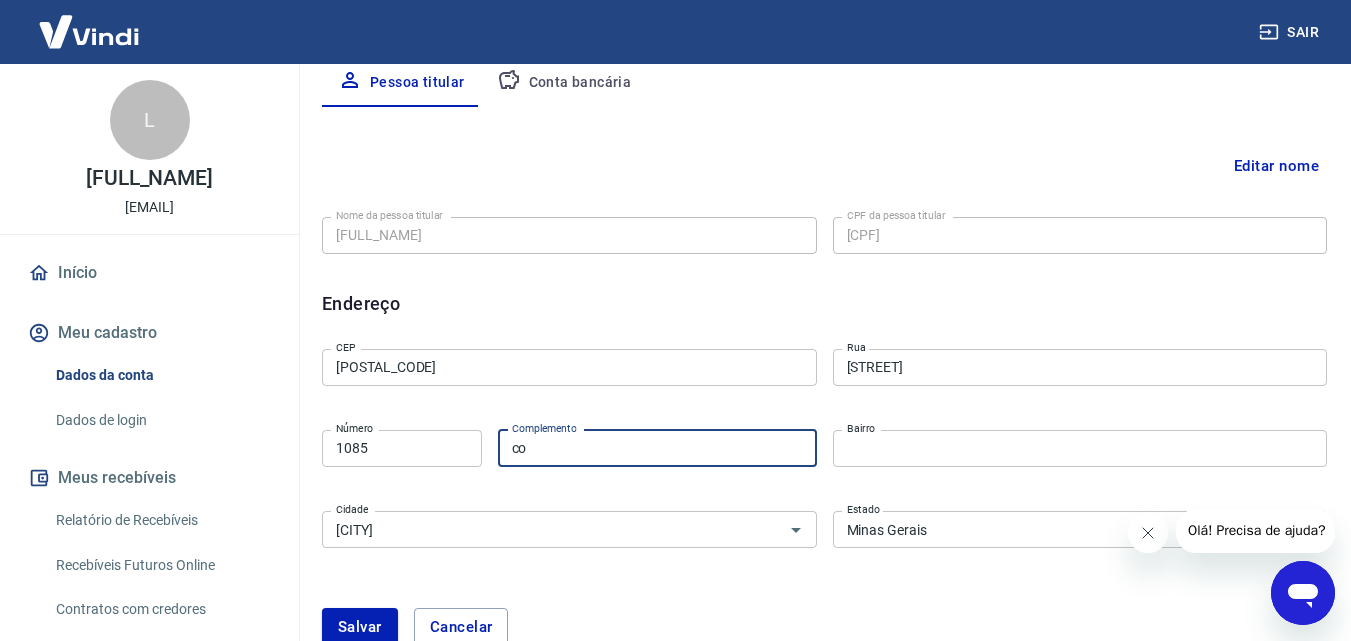 drag, startPoint x: 532, startPoint y: 444, endPoint x: 498, endPoint y: 444, distance: 34 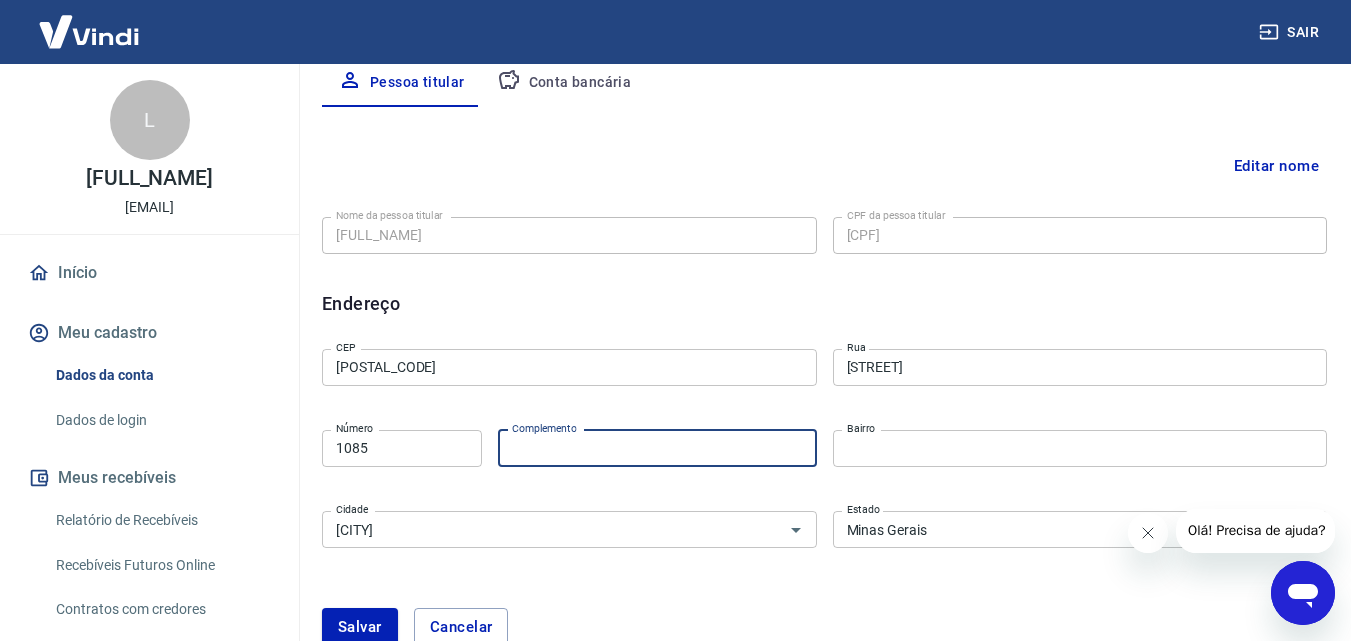 type 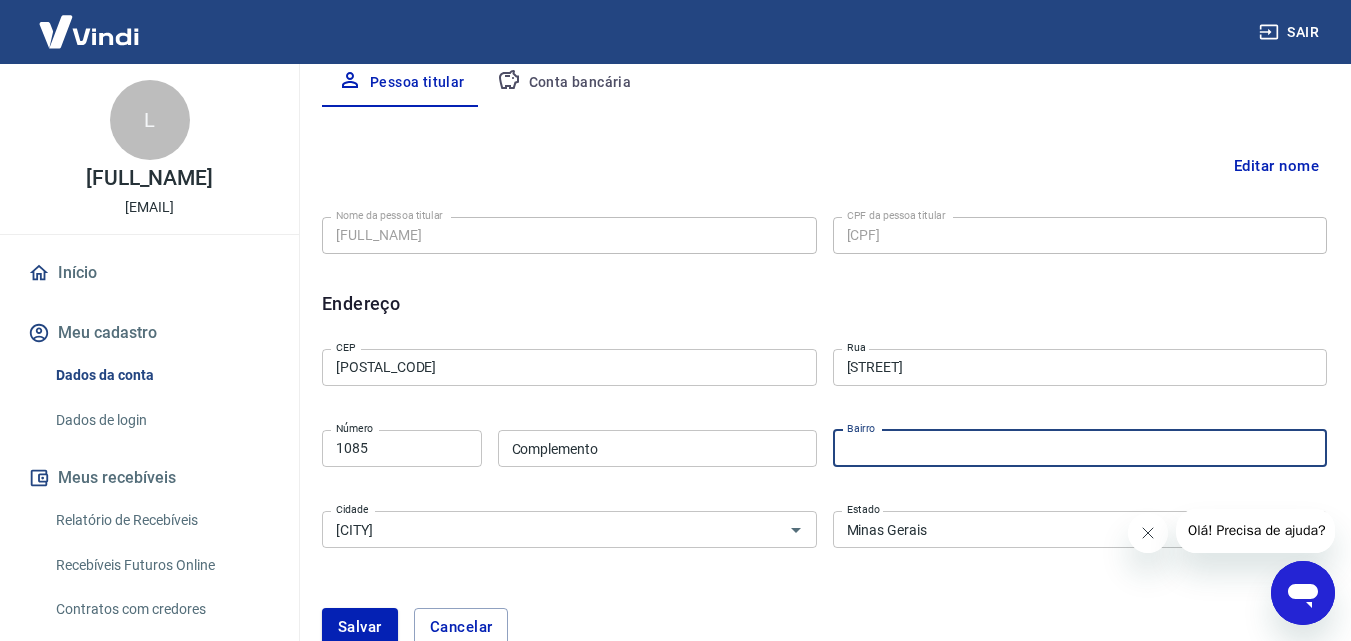 click on "Bairro" at bounding box center (1080, 448) 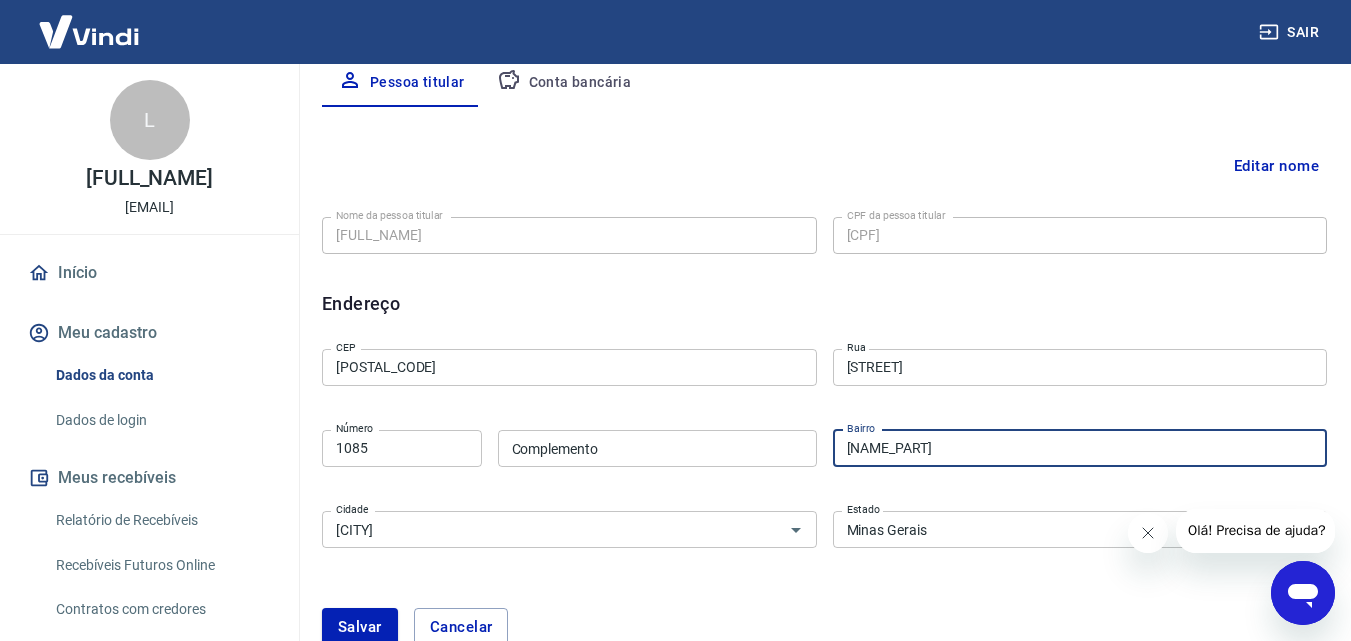 scroll, scrollTop: 600, scrollLeft: 0, axis: vertical 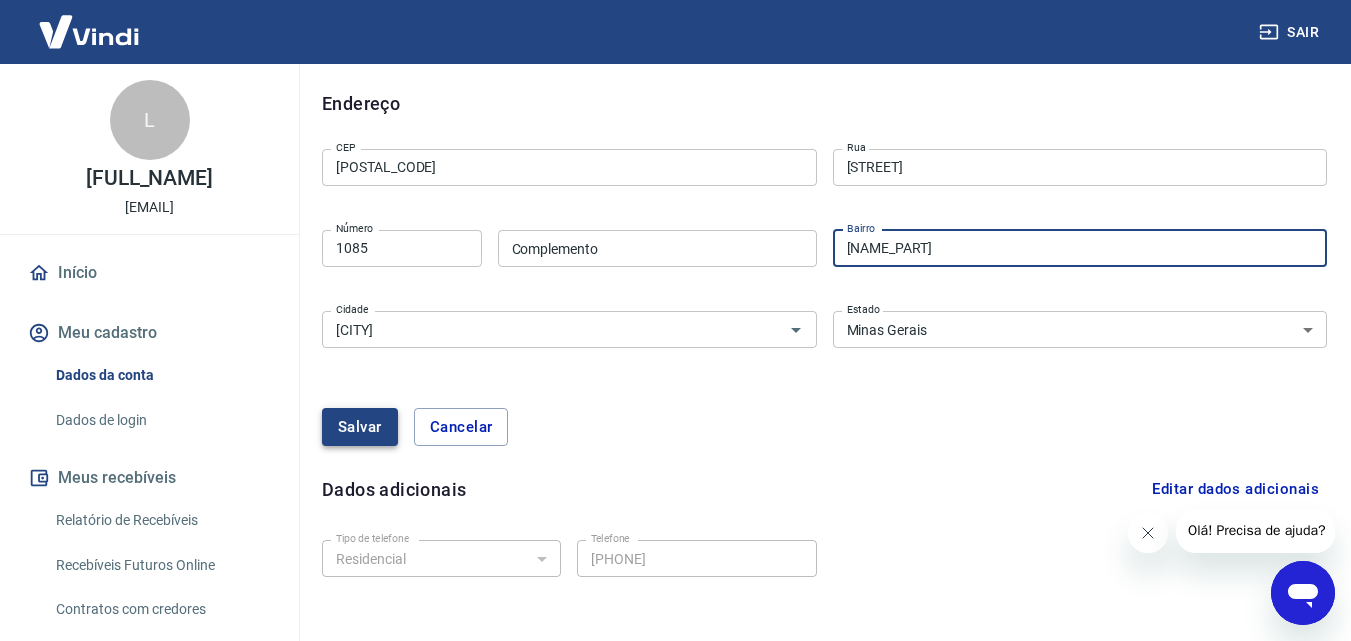 type on "Pinheiro Chagas" 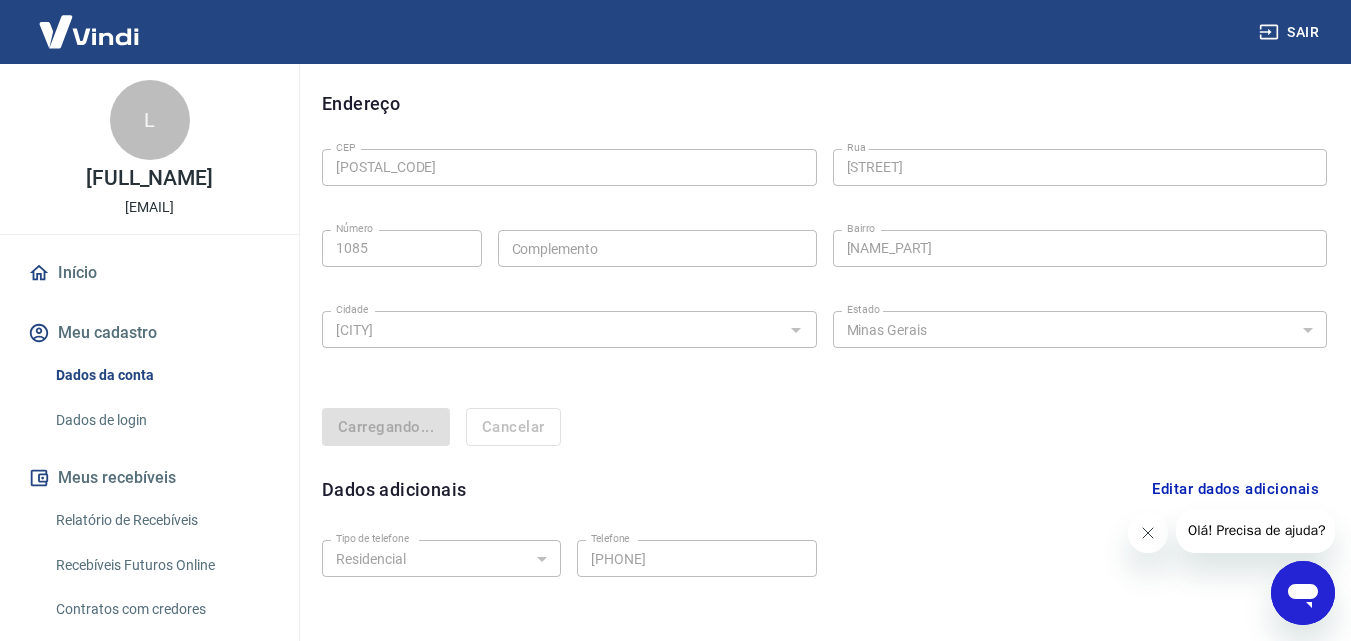 select on "MG" 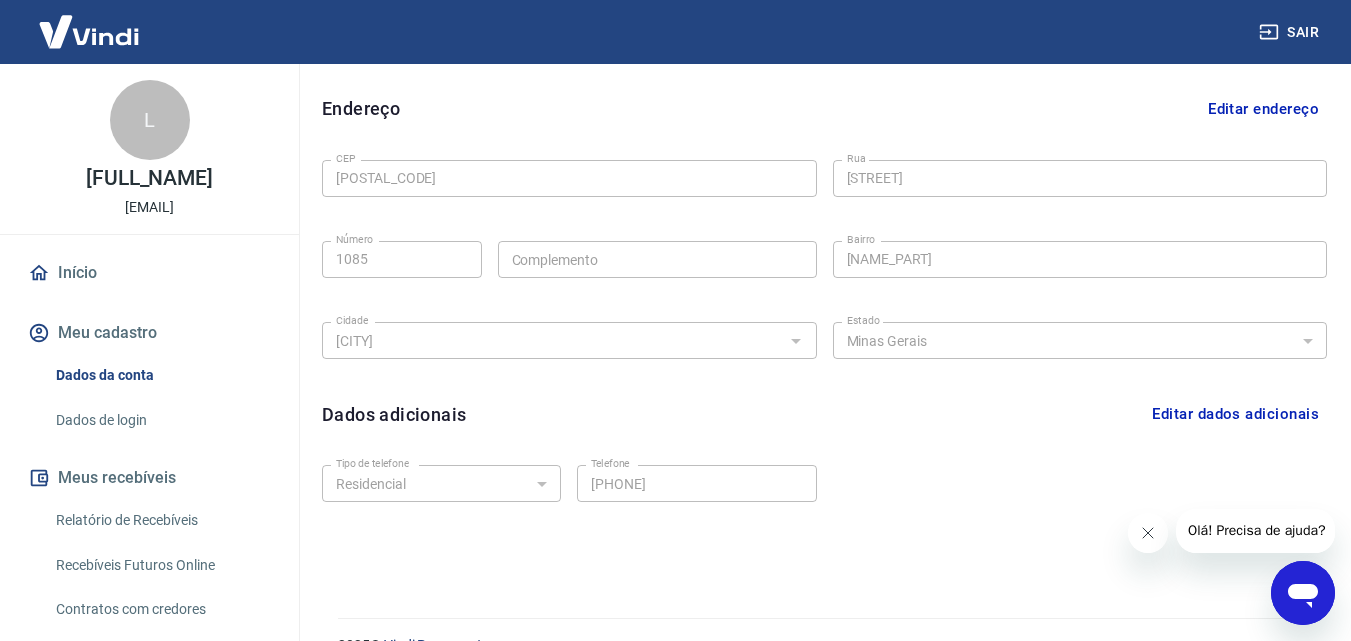 scroll, scrollTop: 639, scrollLeft: 0, axis: vertical 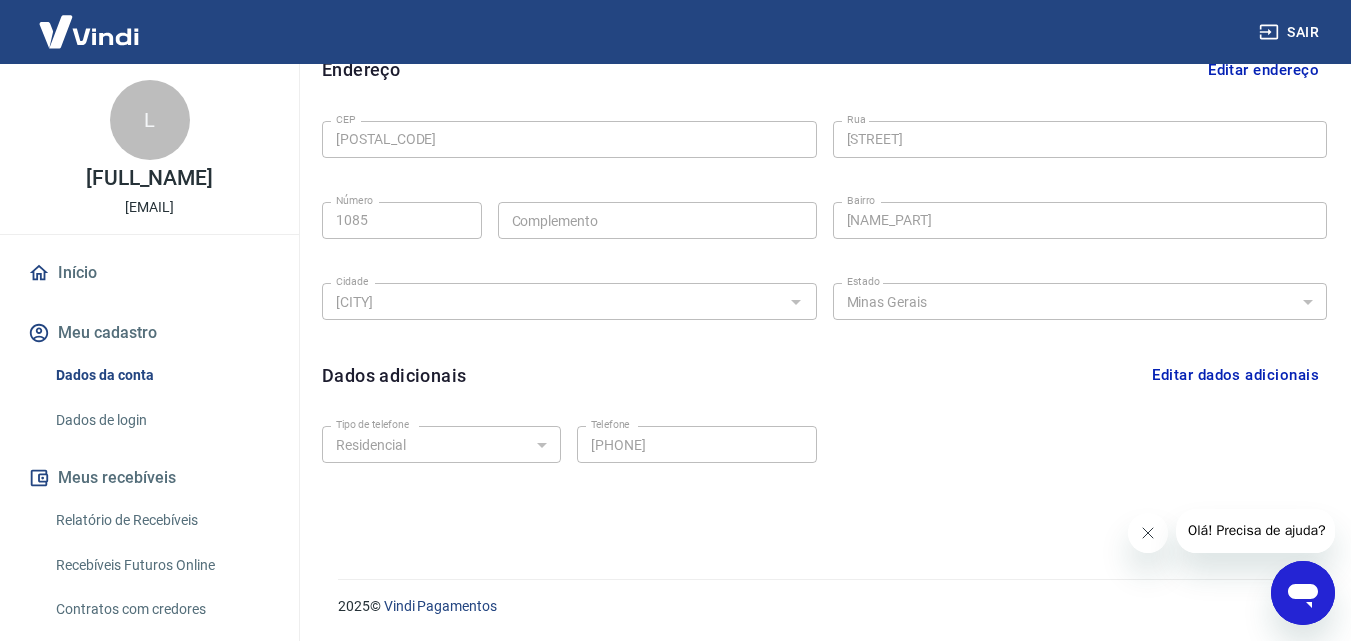 click on "Editar dados adicionais" at bounding box center (1235, 375) 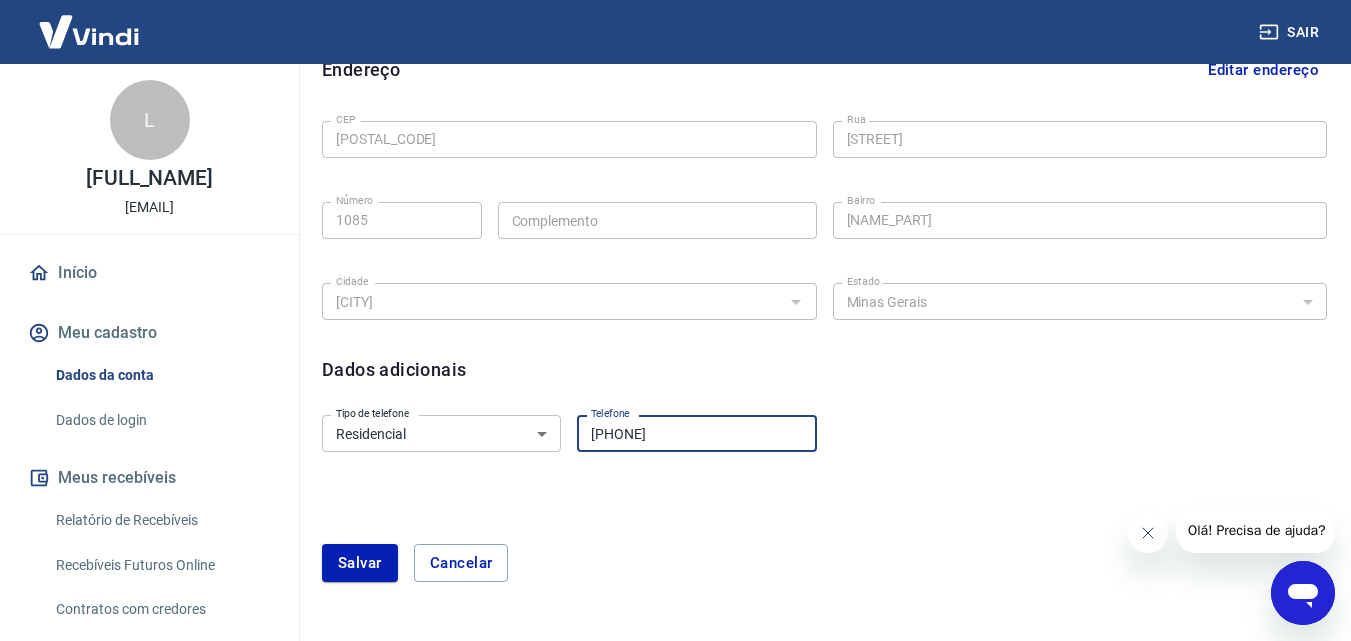 drag, startPoint x: 730, startPoint y: 437, endPoint x: 621, endPoint y: 447, distance: 109.457756 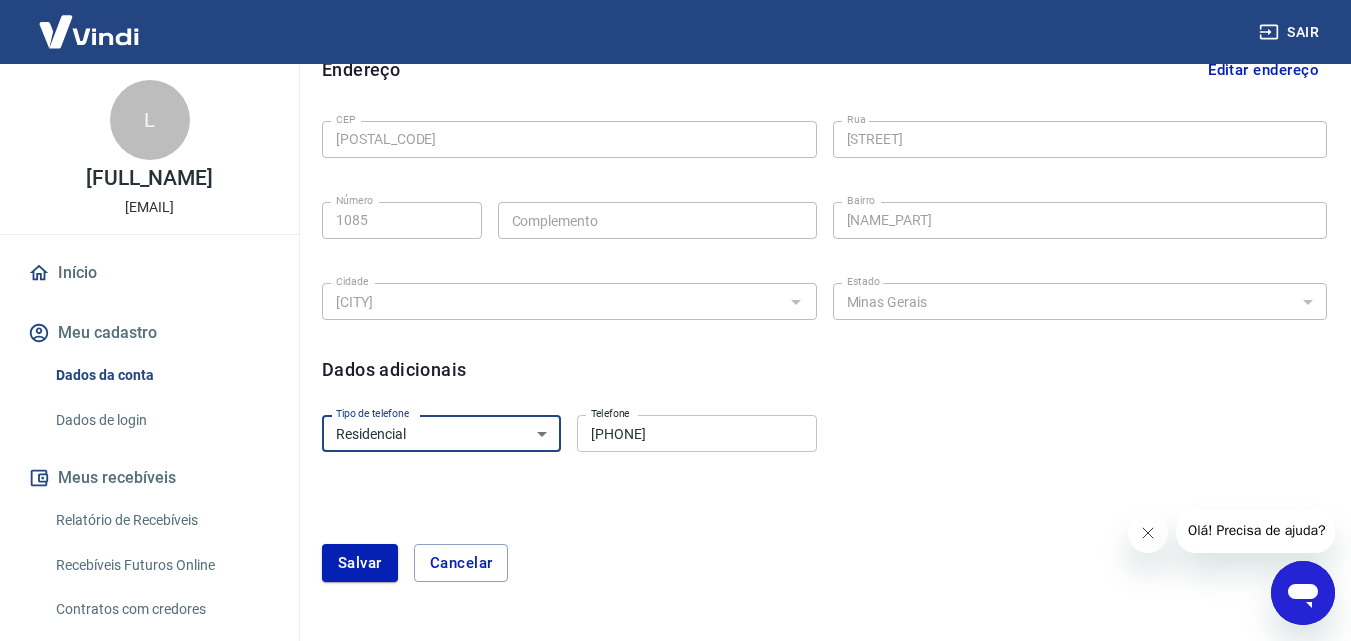 select on "business" 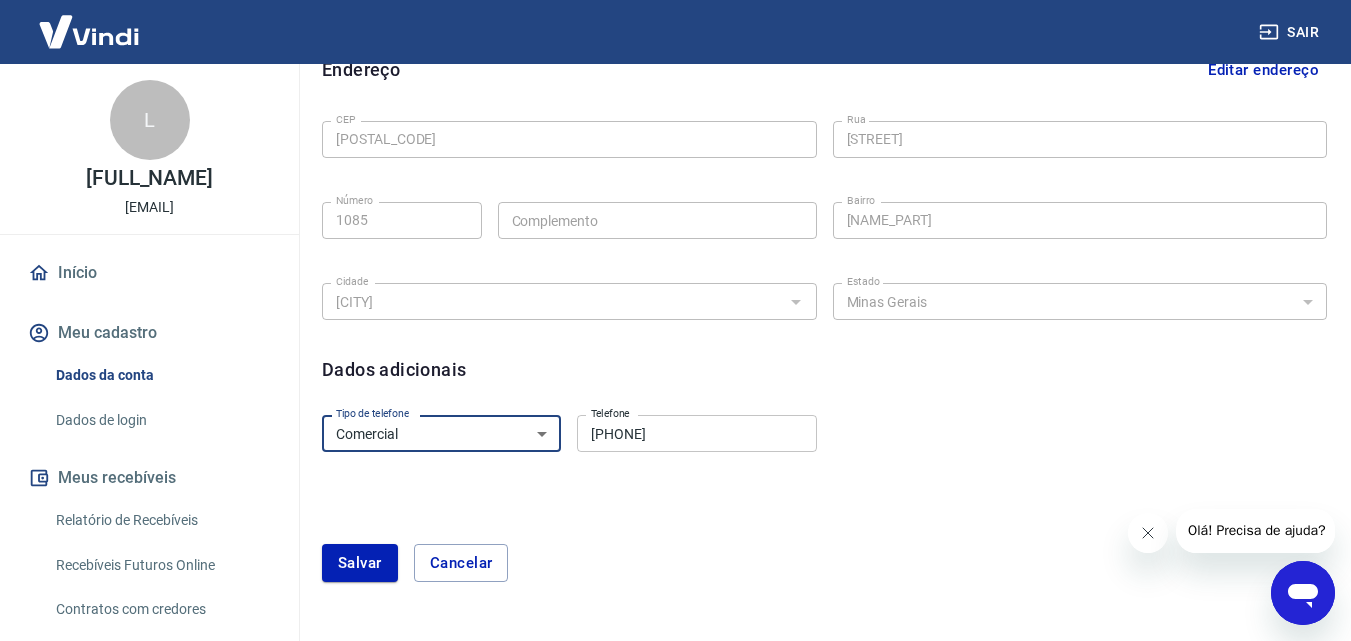 click on "Residencial Comercial" at bounding box center (441, 433) 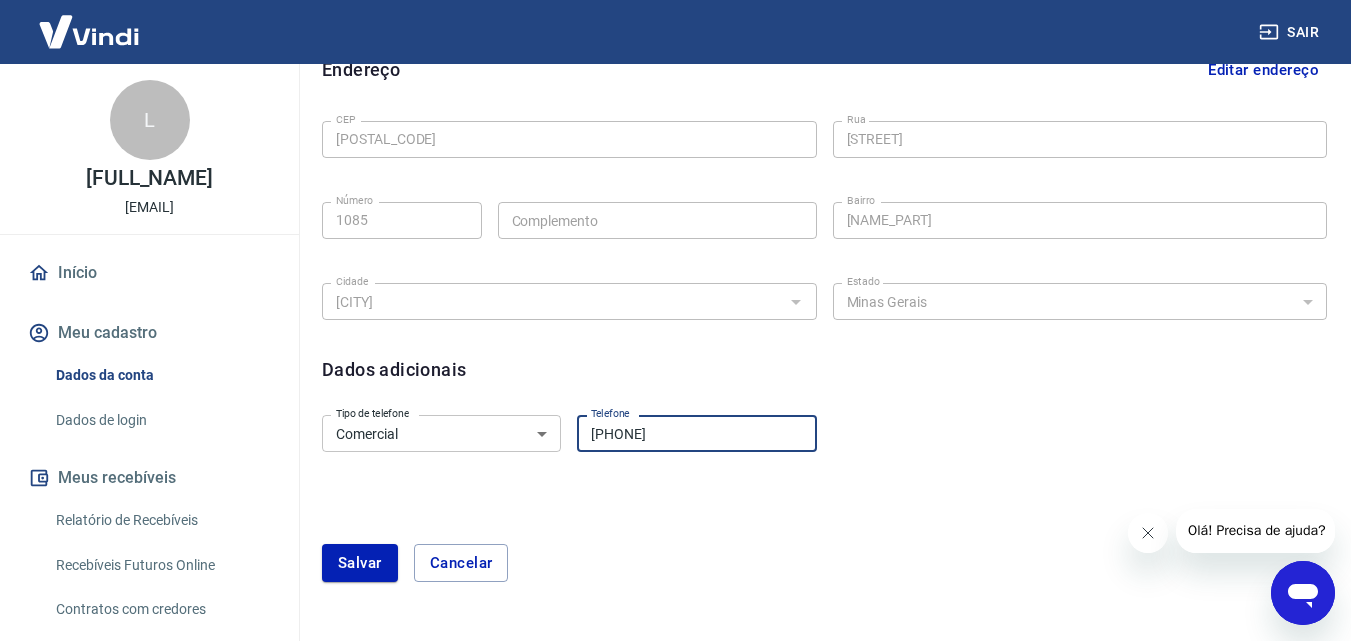 click on "(32) 3512-3736" at bounding box center (696, 433) 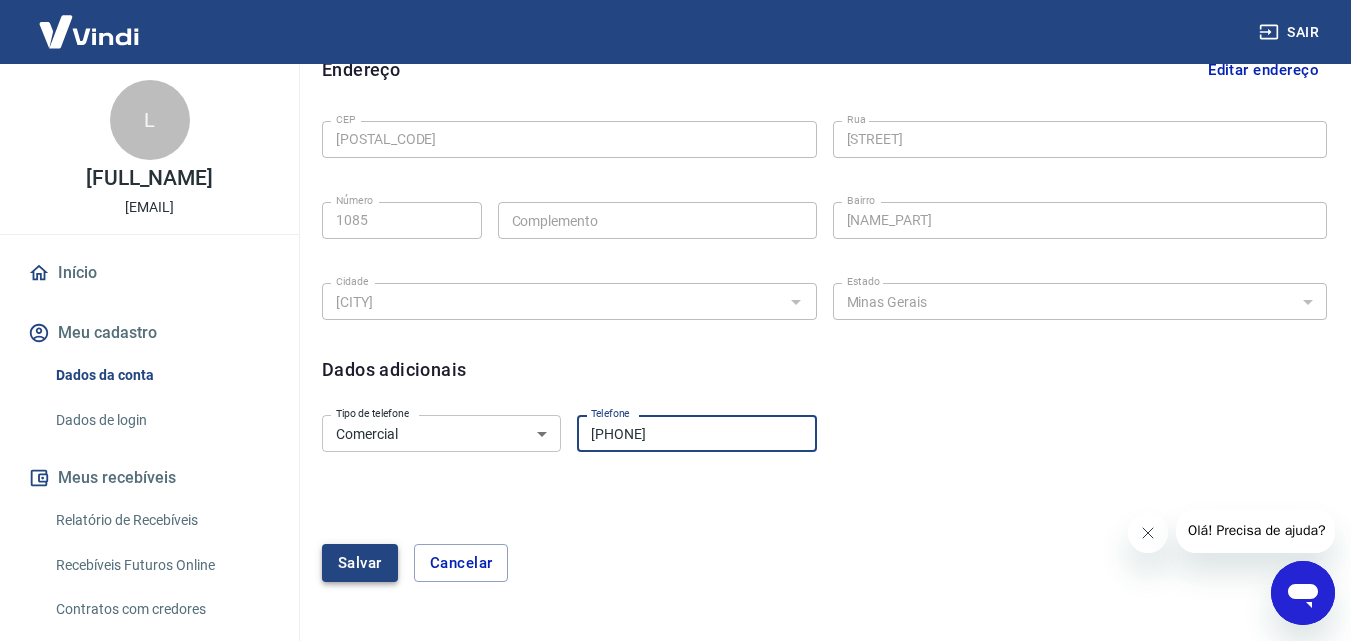 type on "(32) 99941-7583" 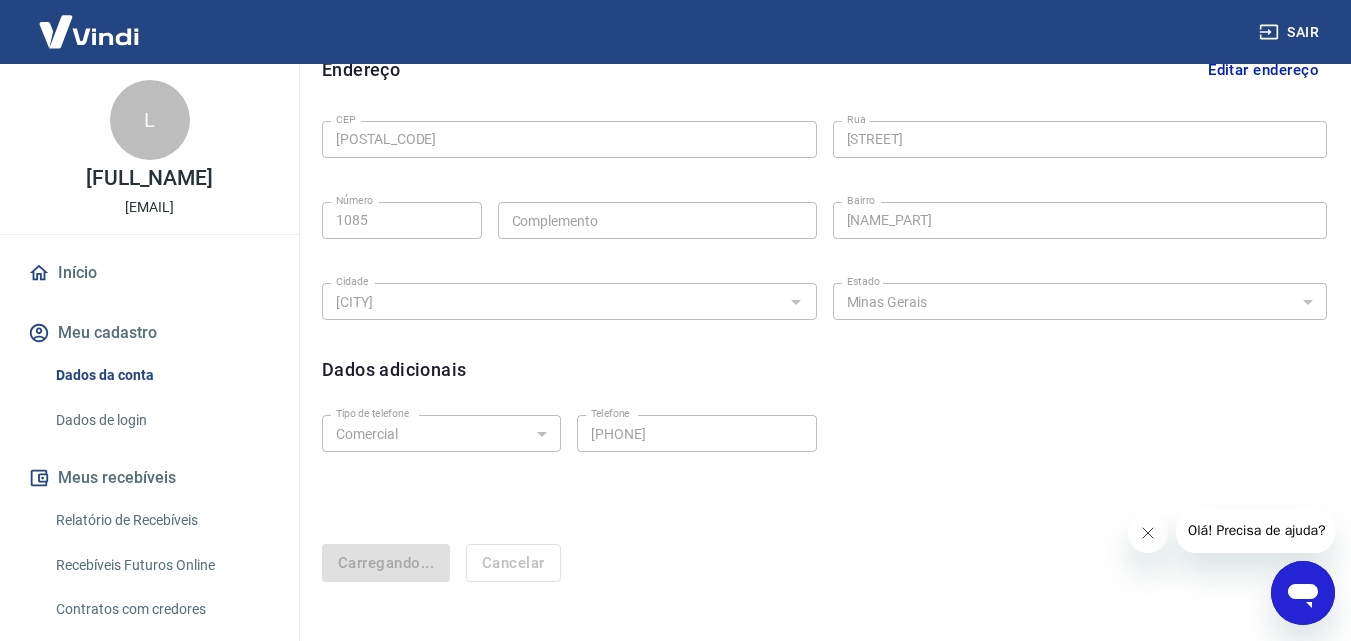 select on "business" 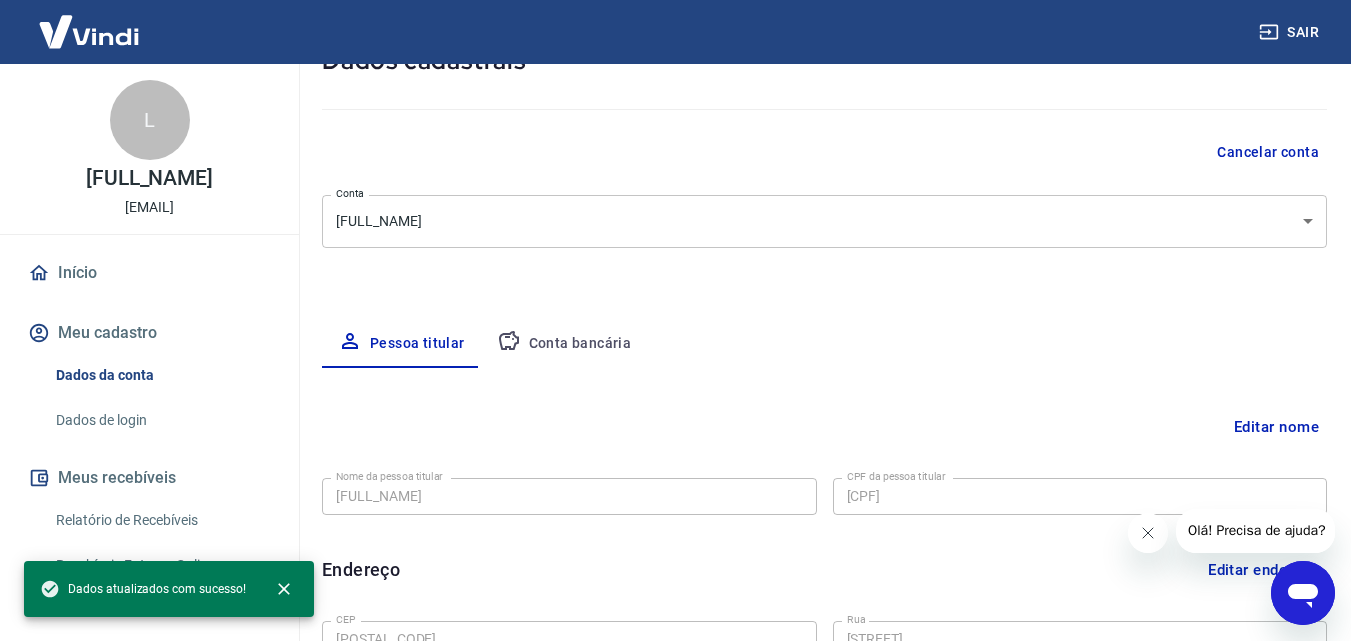 scroll, scrollTop: 39, scrollLeft: 0, axis: vertical 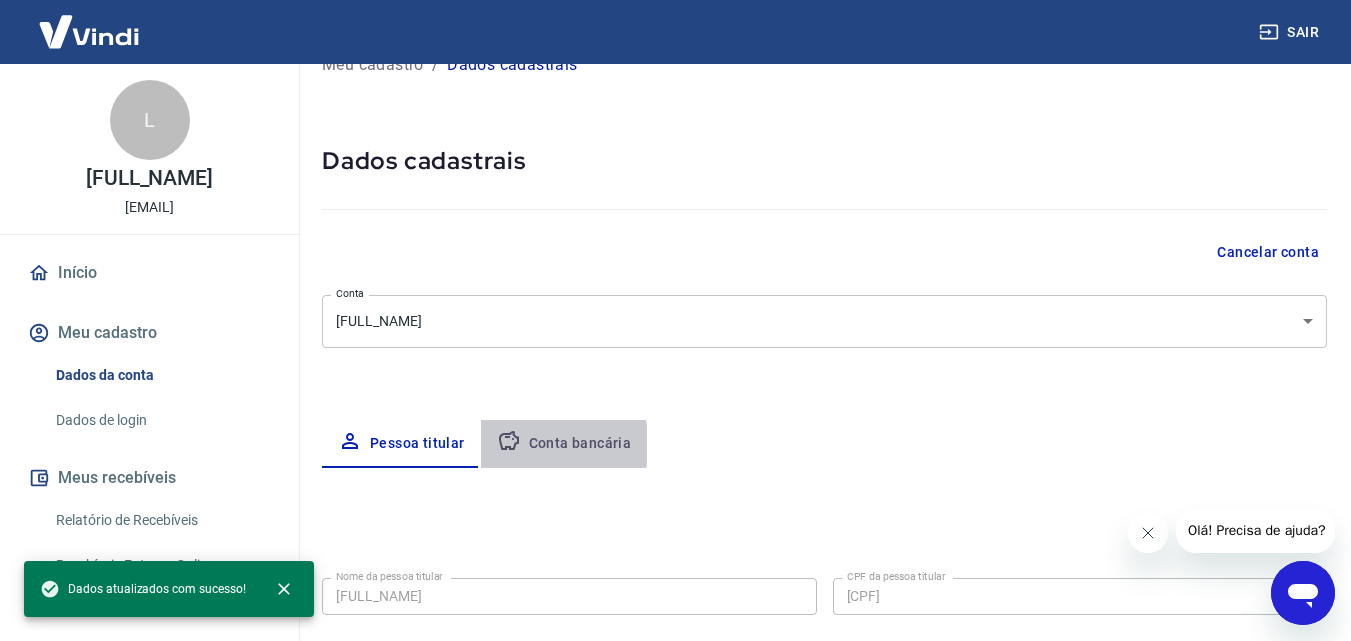 click on "Conta bancária" at bounding box center (564, 444) 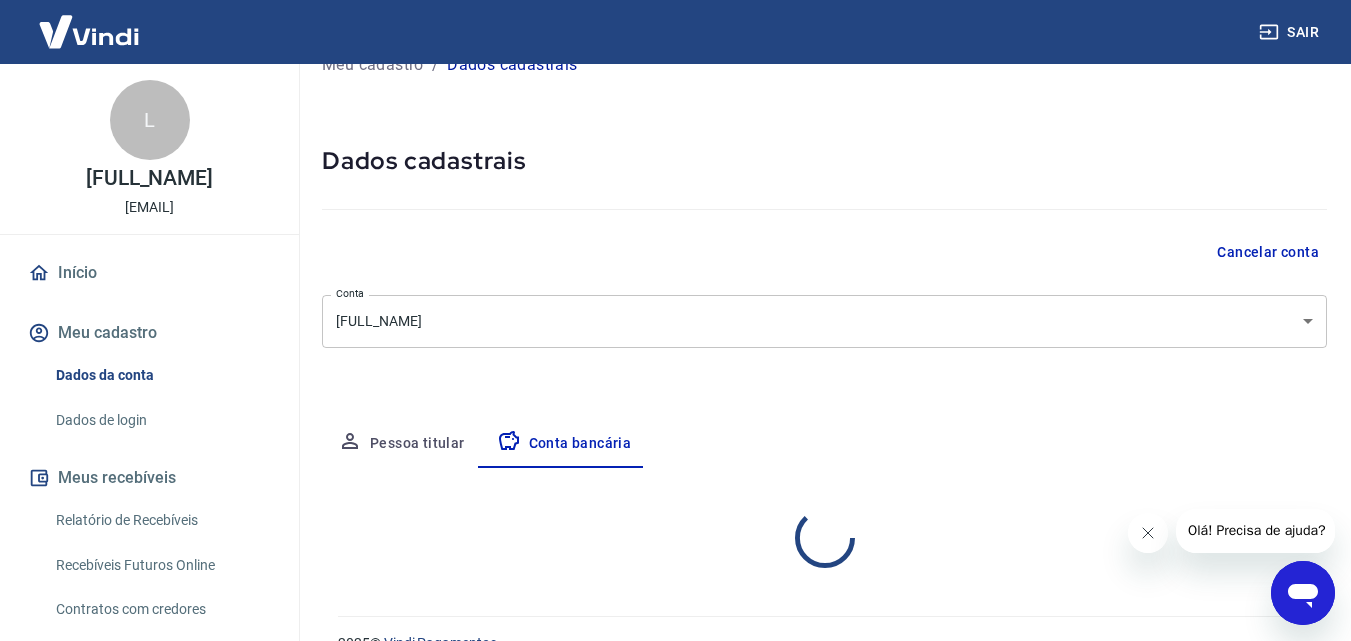 select on "1" 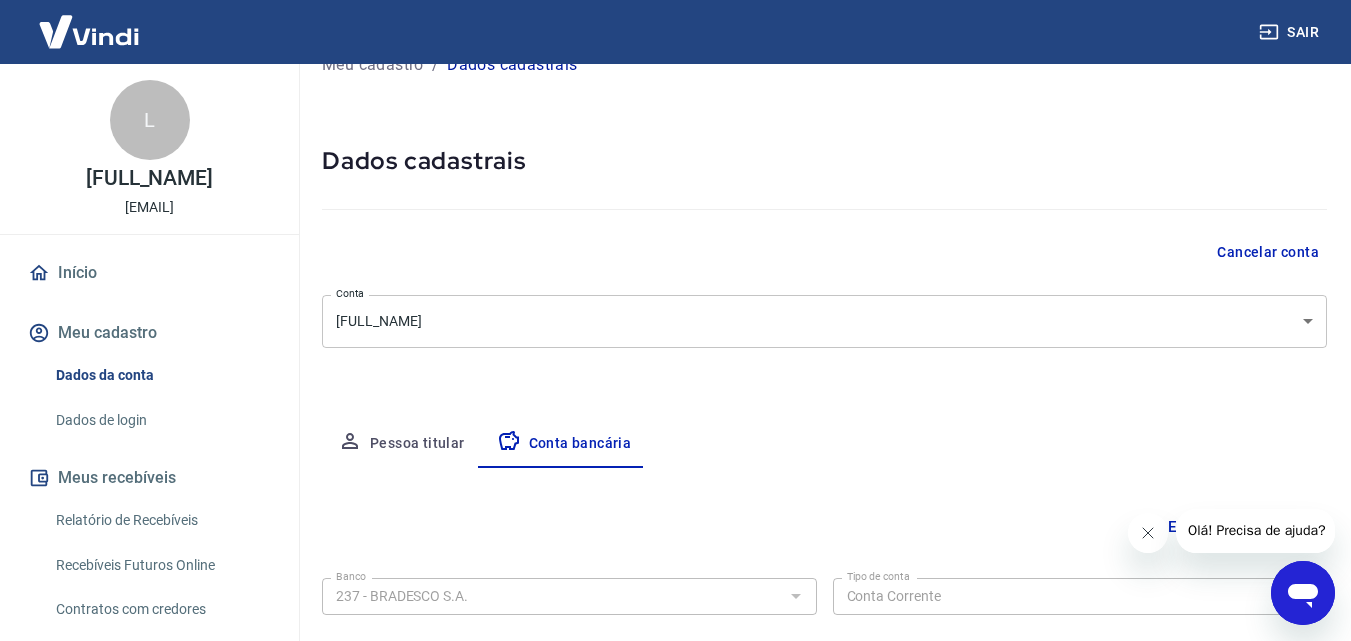 scroll, scrollTop: 270, scrollLeft: 0, axis: vertical 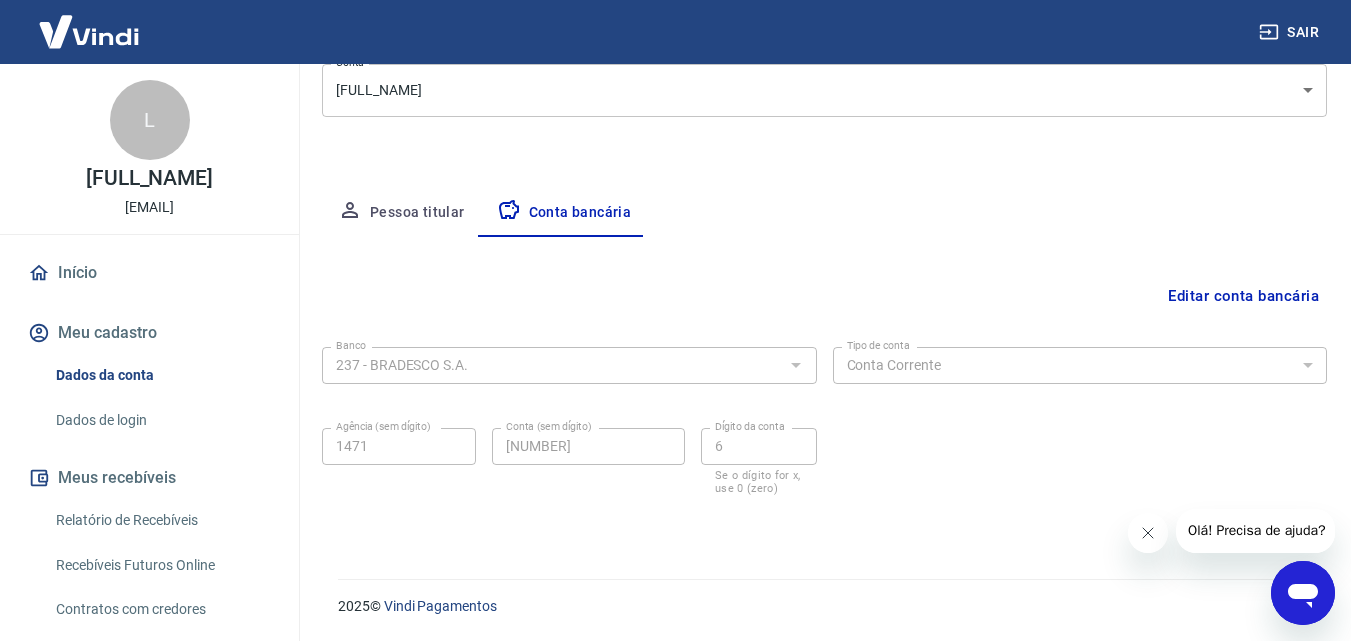 click on "financeiro@terranegocio.com.br" at bounding box center [149, 207] 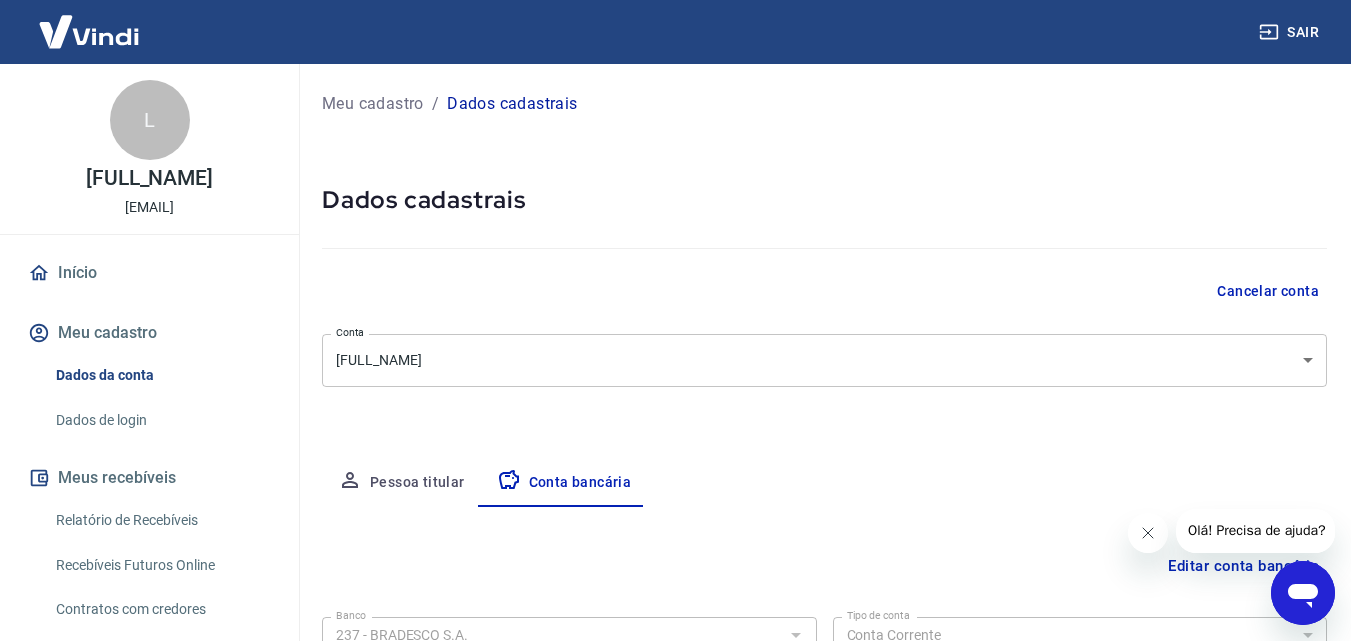 scroll, scrollTop: 270, scrollLeft: 0, axis: vertical 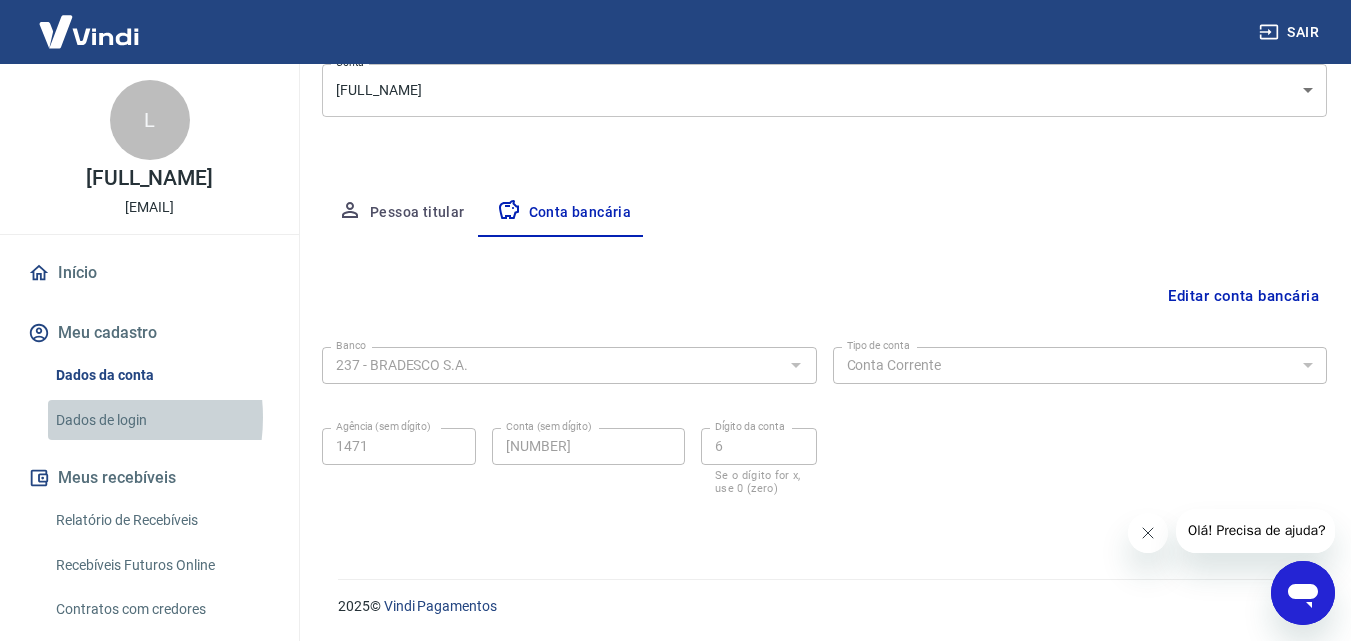 click on "Dados de login" at bounding box center [161, 420] 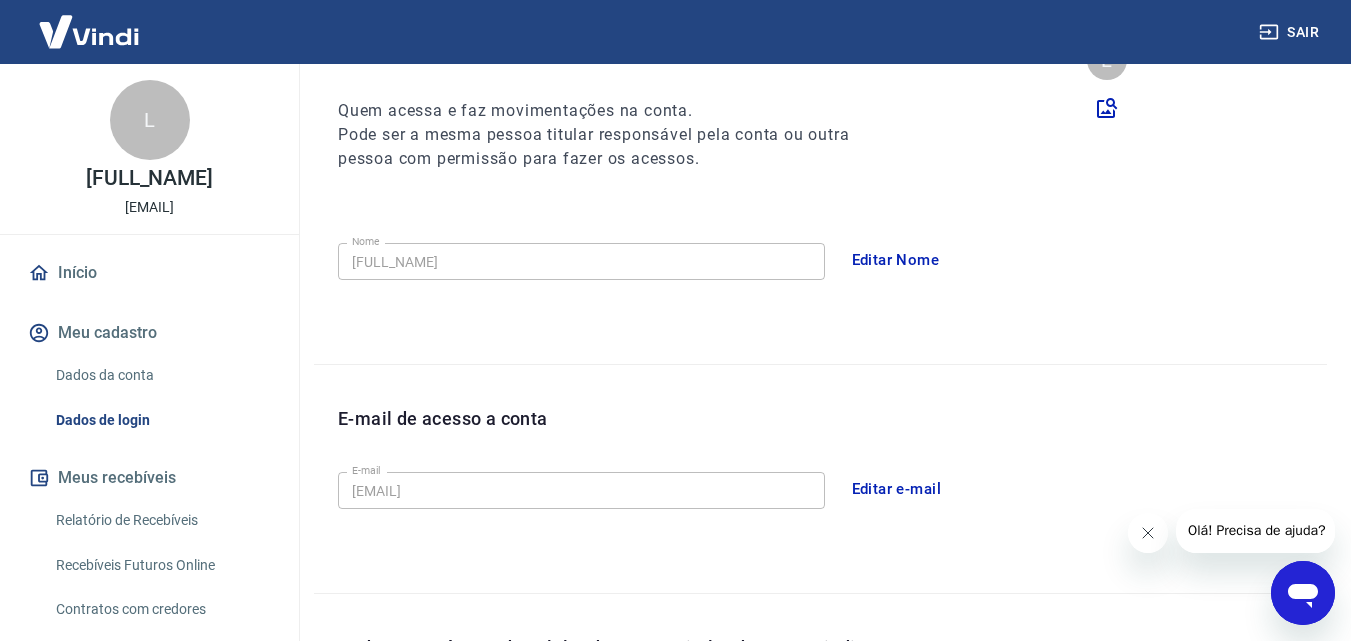 scroll, scrollTop: 340, scrollLeft: 0, axis: vertical 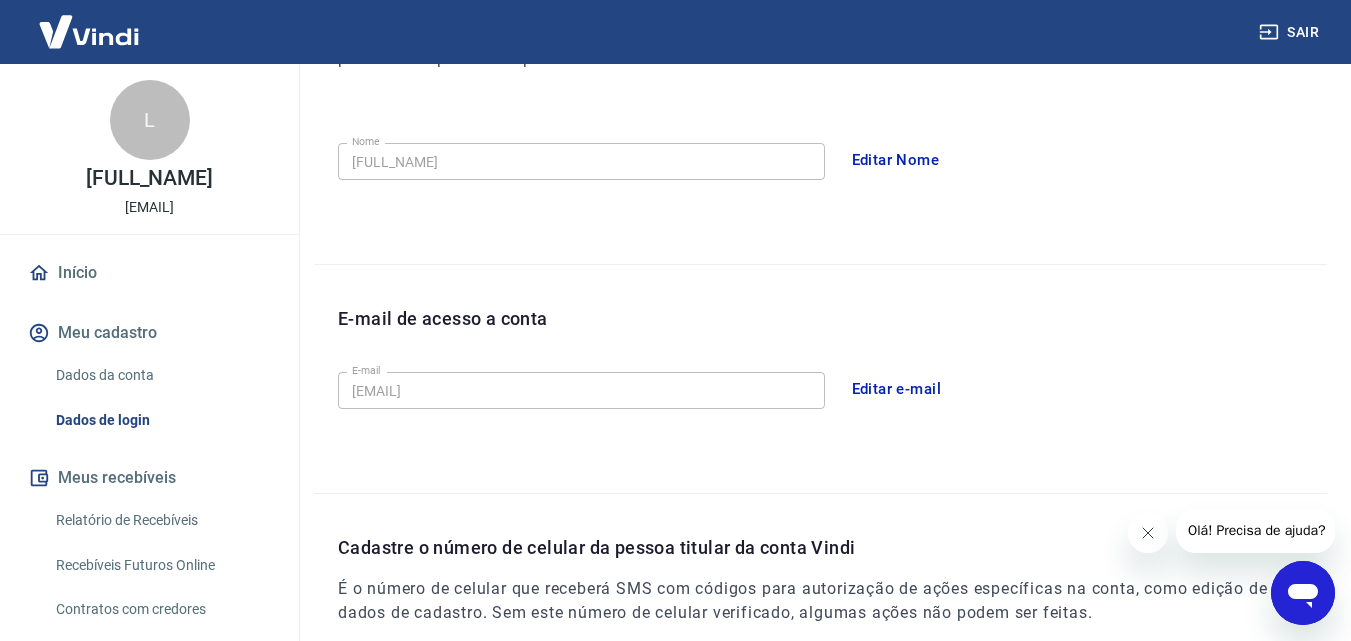 click on "Editar e-mail" at bounding box center [897, 389] 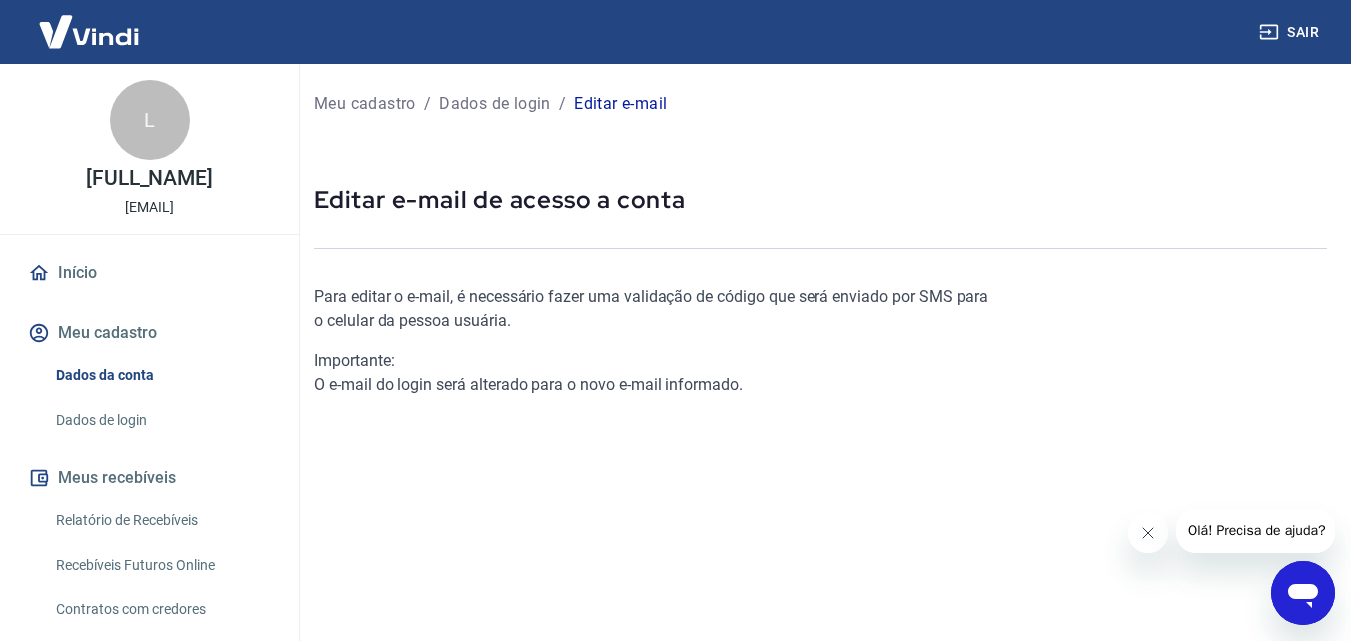 scroll, scrollTop: 300, scrollLeft: 0, axis: vertical 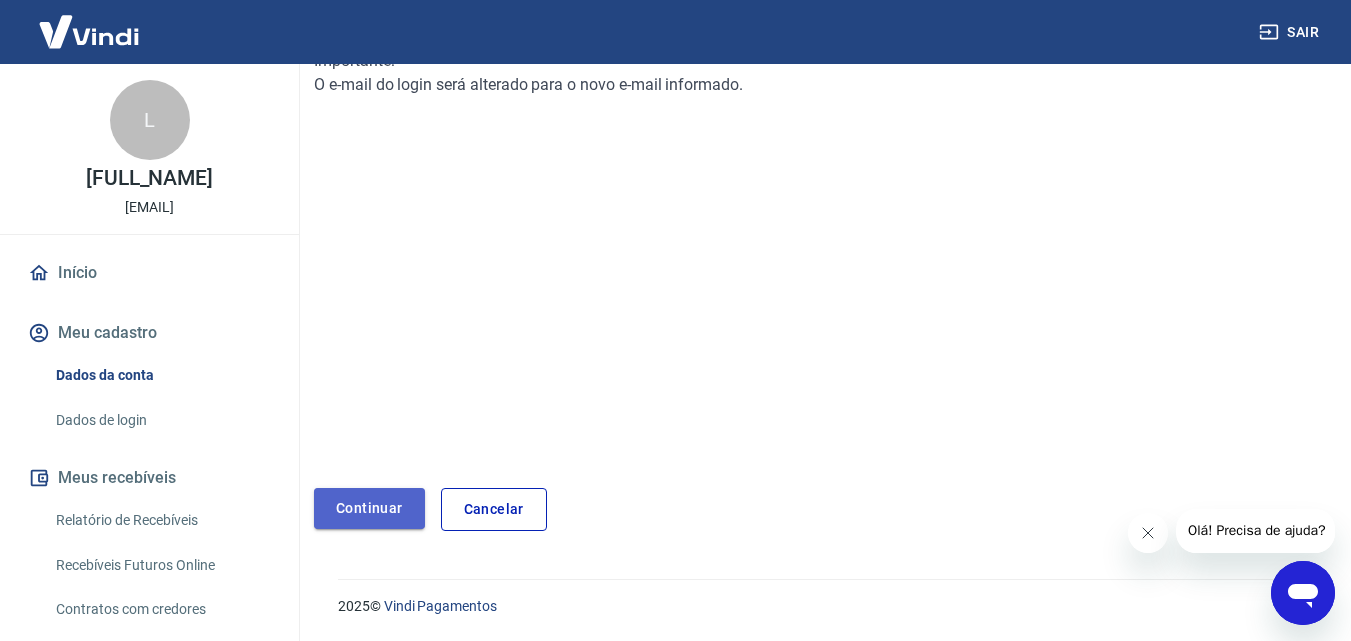 click on "Continuar" at bounding box center (369, 508) 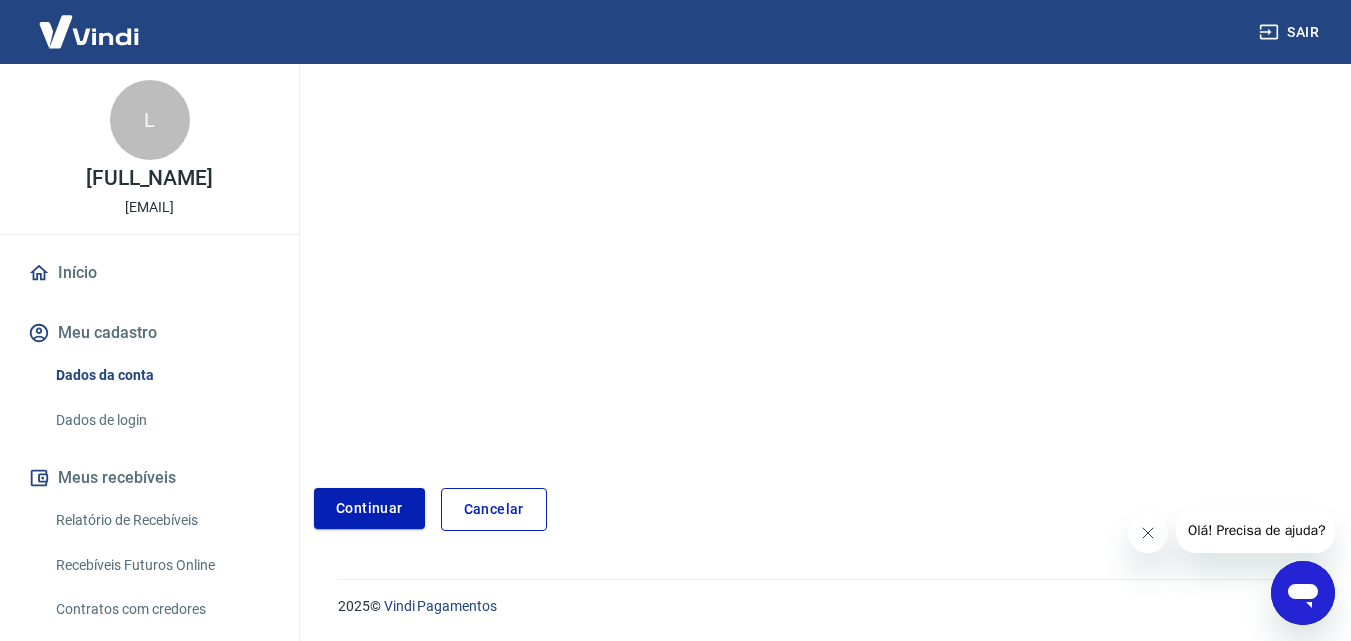 scroll, scrollTop: 39, scrollLeft: 0, axis: vertical 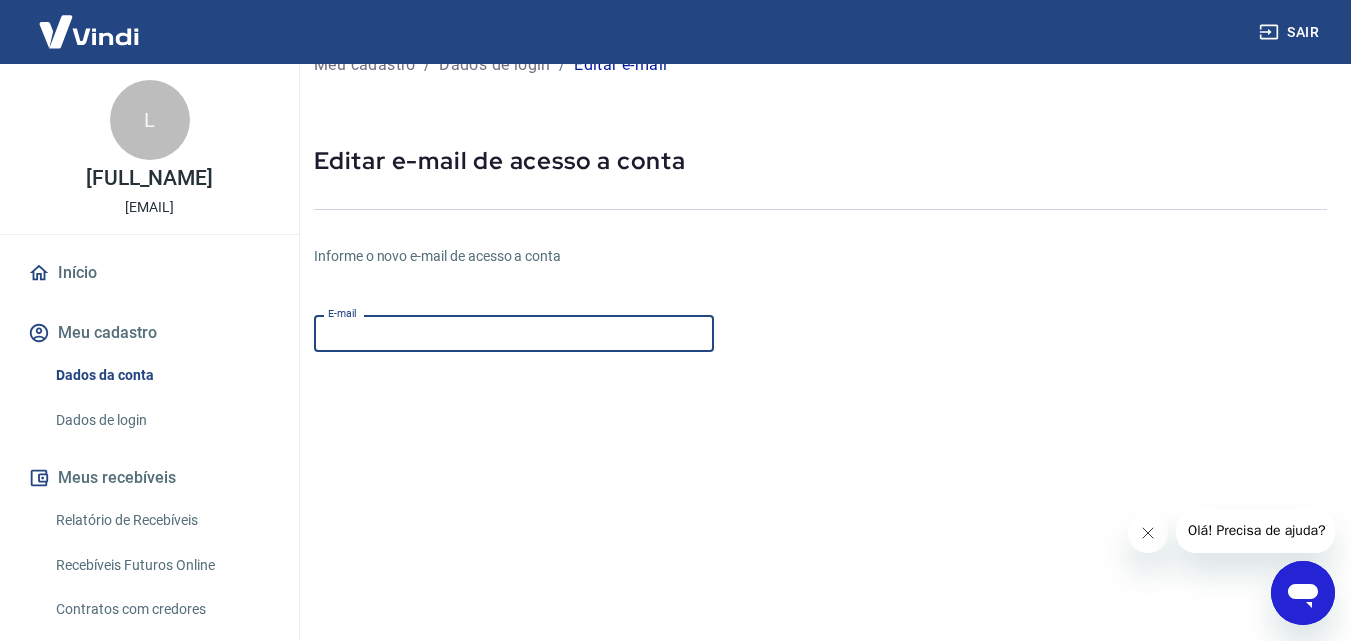 click on "E-mail" at bounding box center [514, 333] 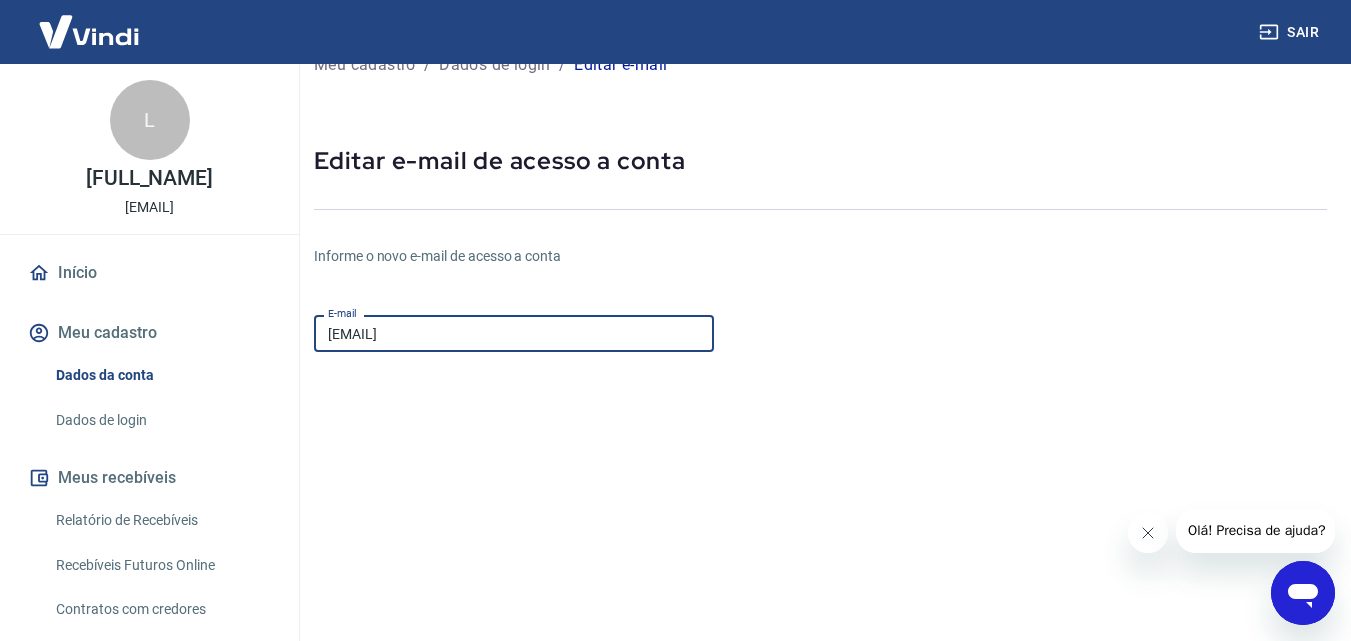 scroll, scrollTop: 339, scrollLeft: 0, axis: vertical 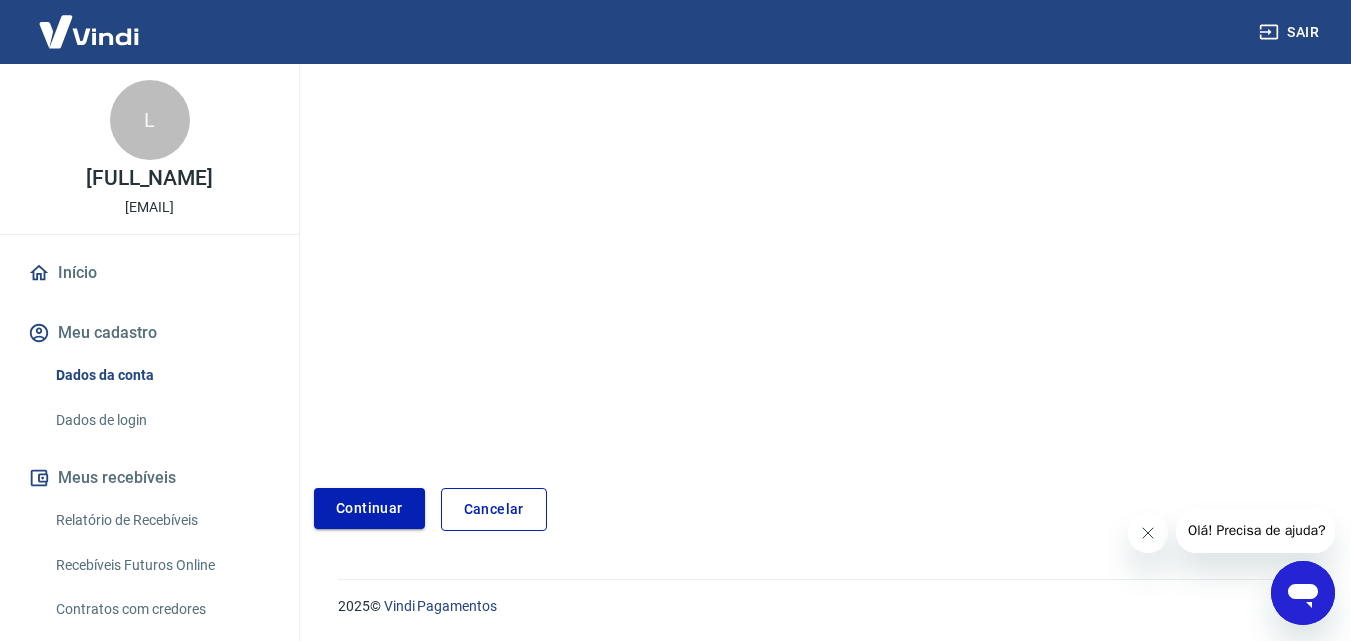 type on "adm.fin@terramendes.com.br" 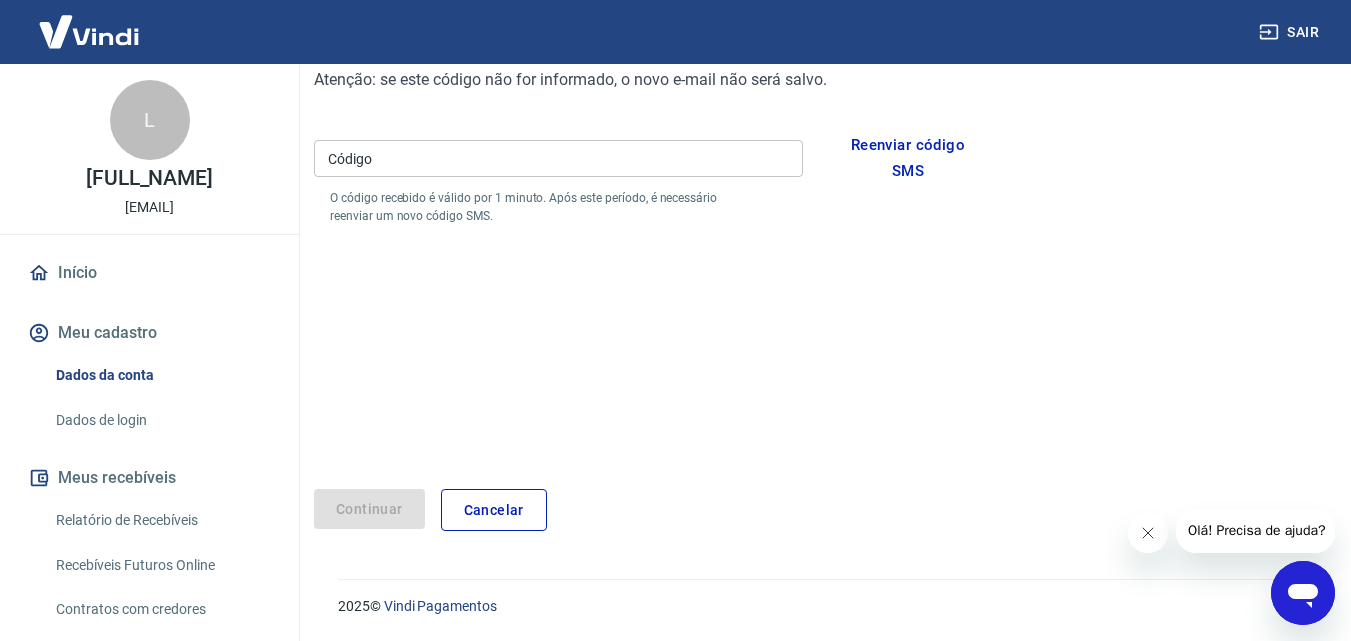 scroll, scrollTop: 181, scrollLeft: 0, axis: vertical 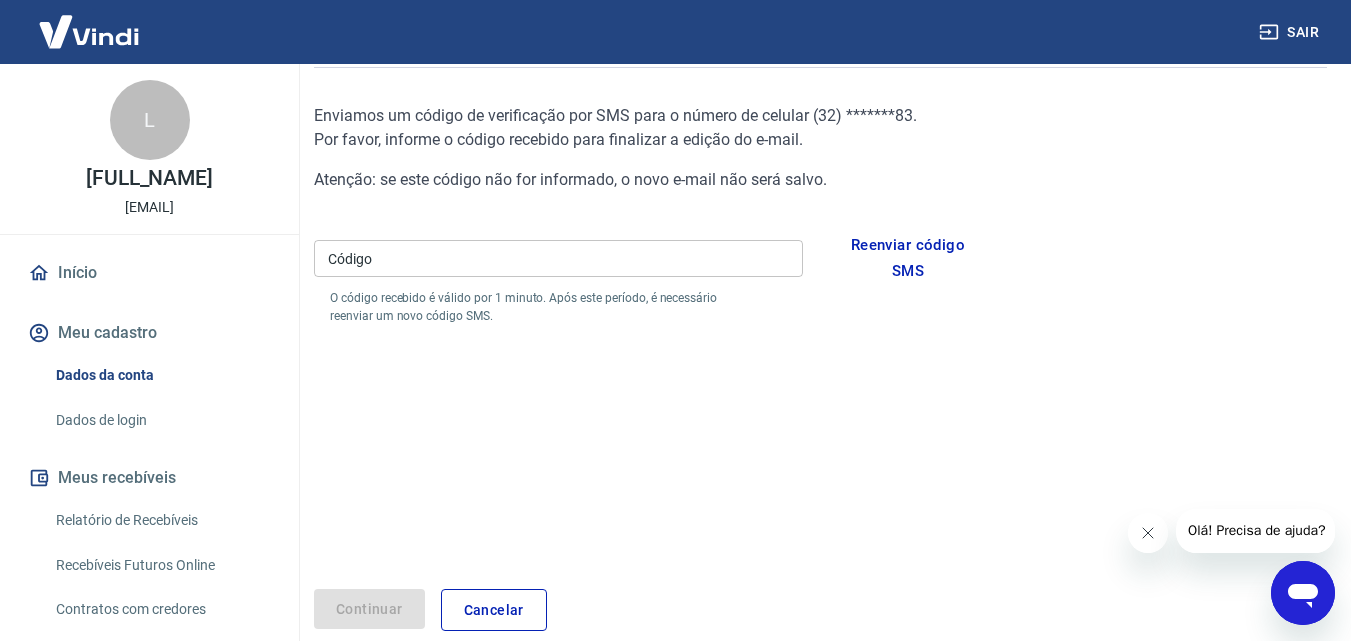 click on "Código" at bounding box center (558, 258) 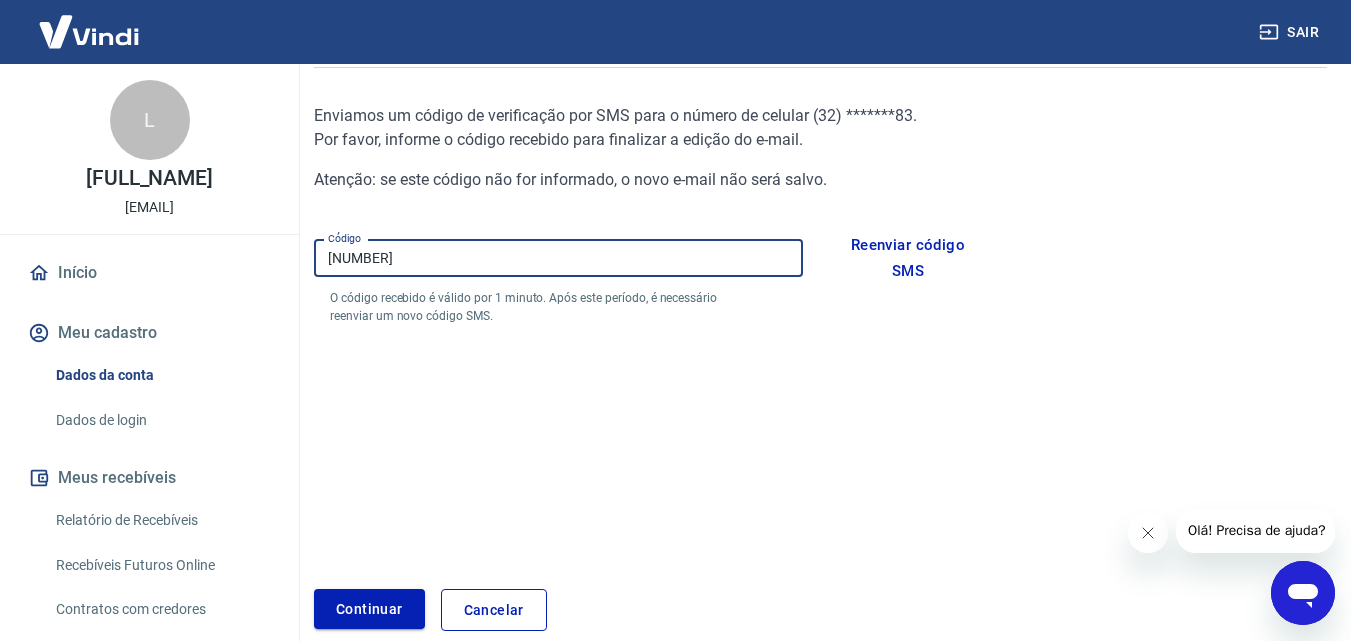 type on "169403" 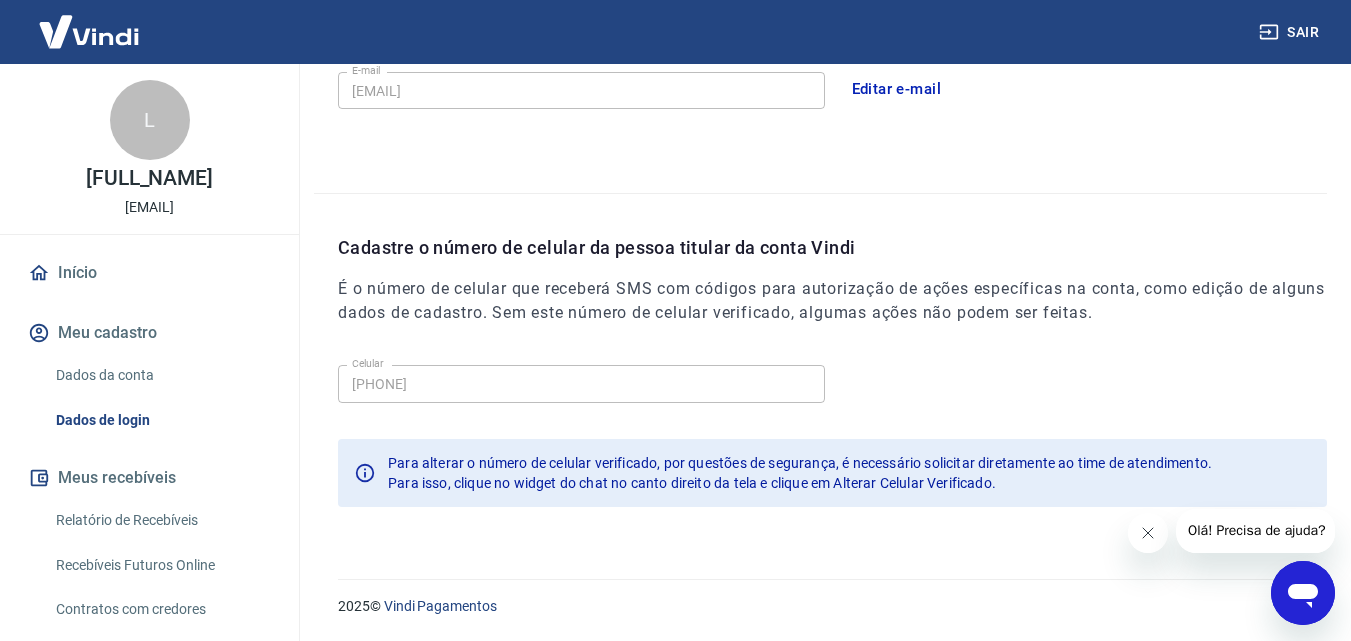 scroll, scrollTop: 540, scrollLeft: 0, axis: vertical 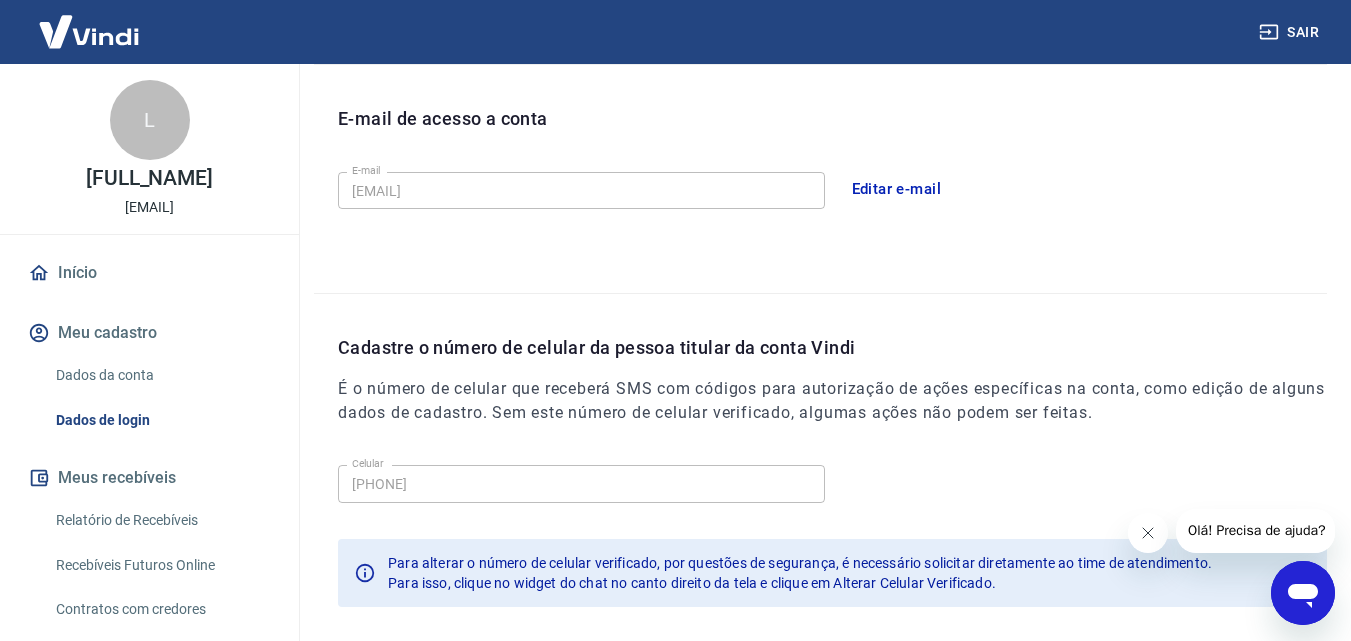 click on "Editar e-mail" at bounding box center (897, 189) 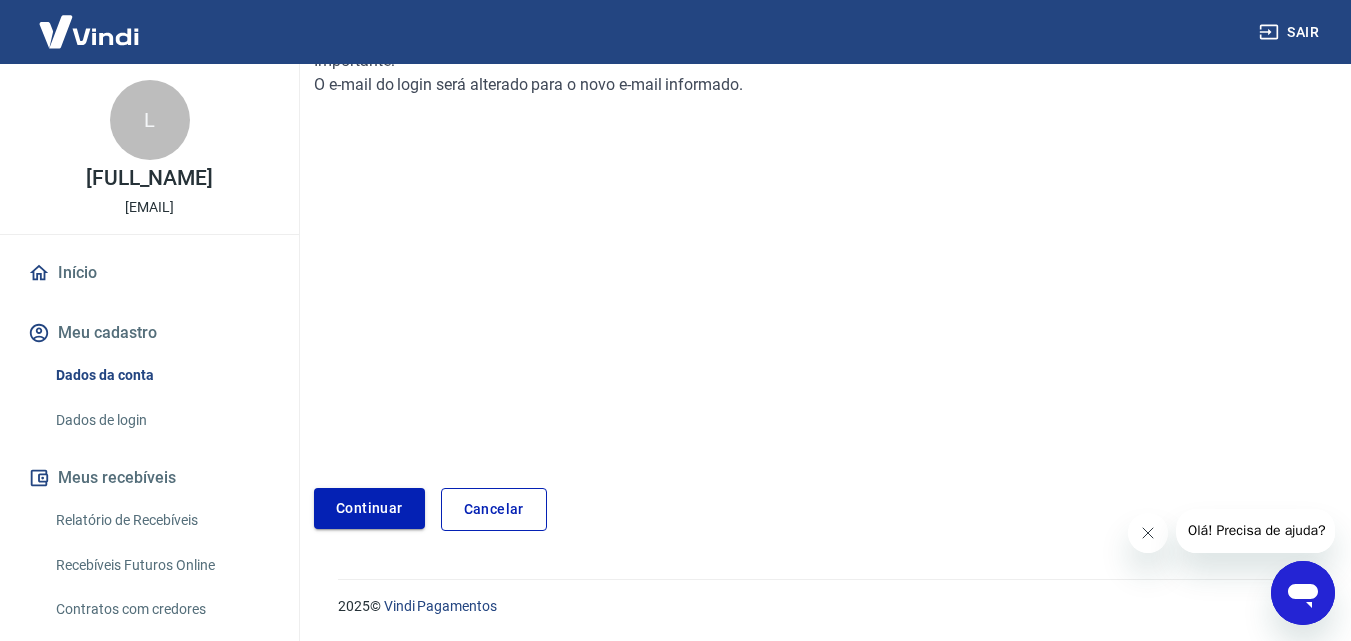click on "Continuar" at bounding box center [369, 508] 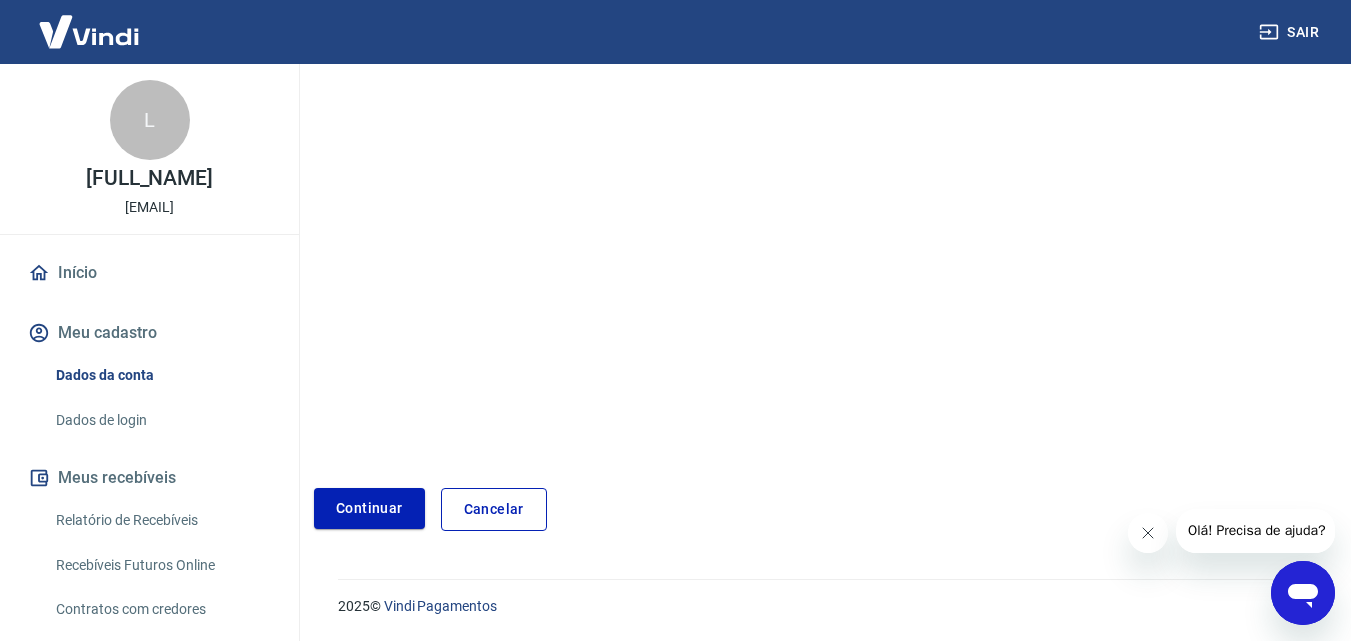 scroll, scrollTop: 39, scrollLeft: 0, axis: vertical 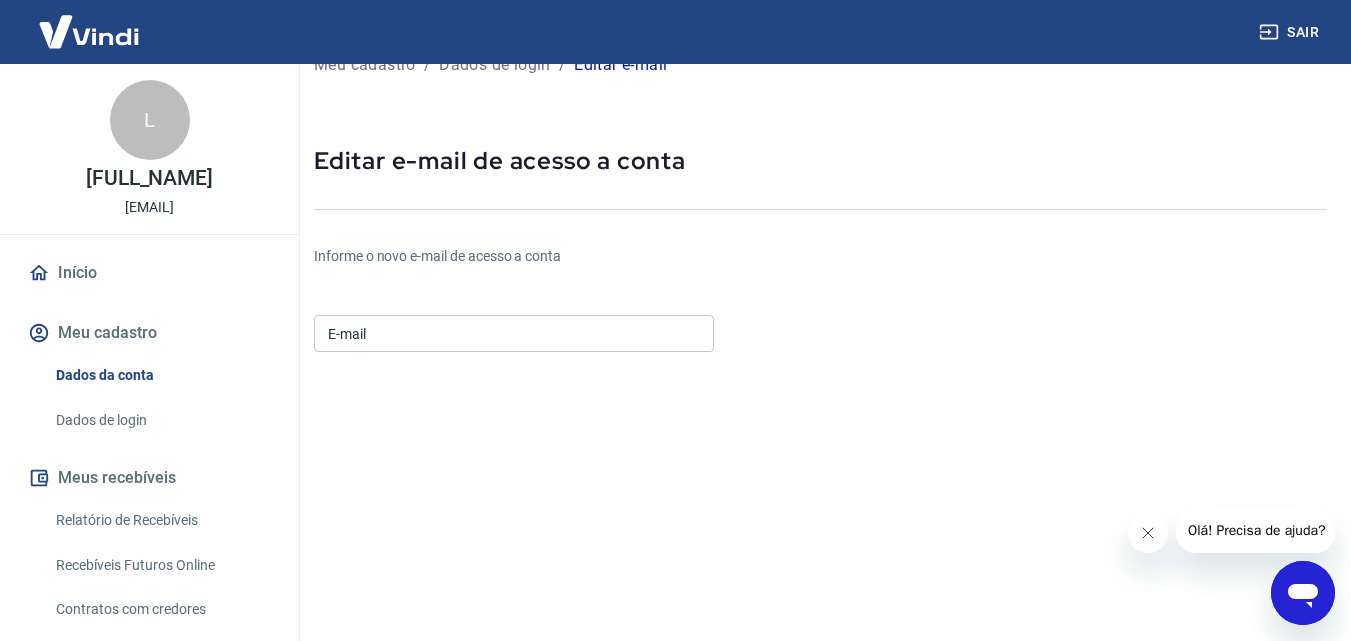 click on "E-mail" at bounding box center (514, 333) 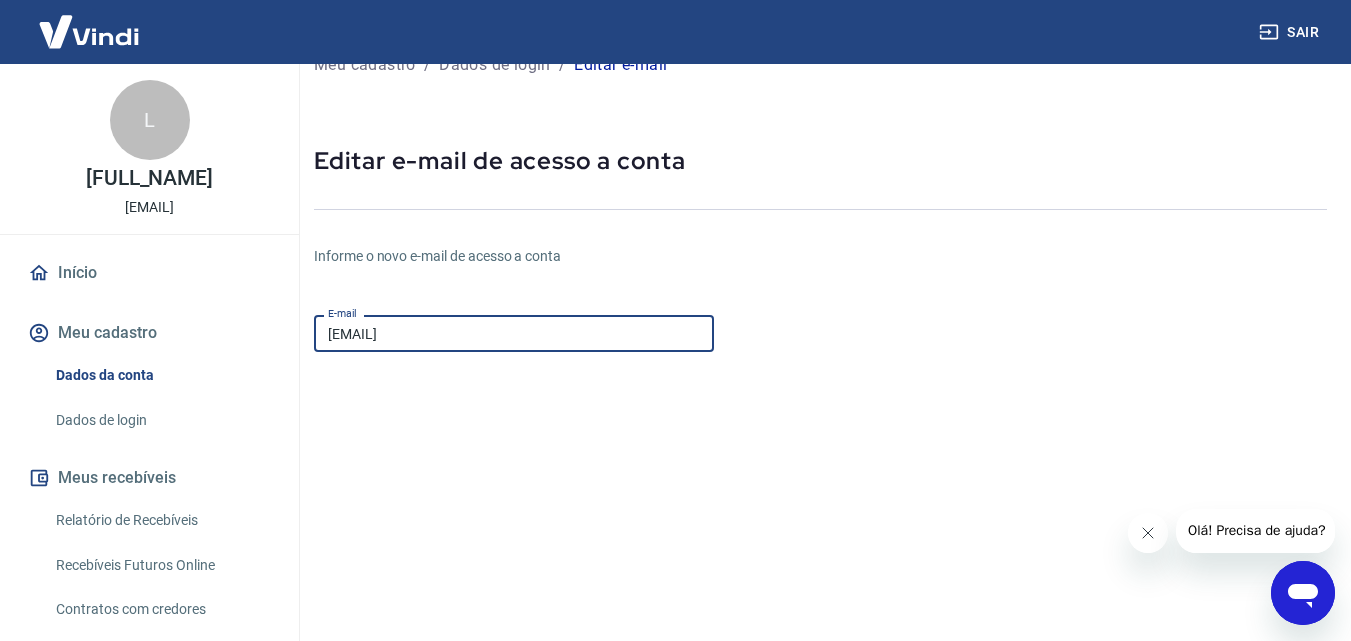 scroll, scrollTop: 239, scrollLeft: 0, axis: vertical 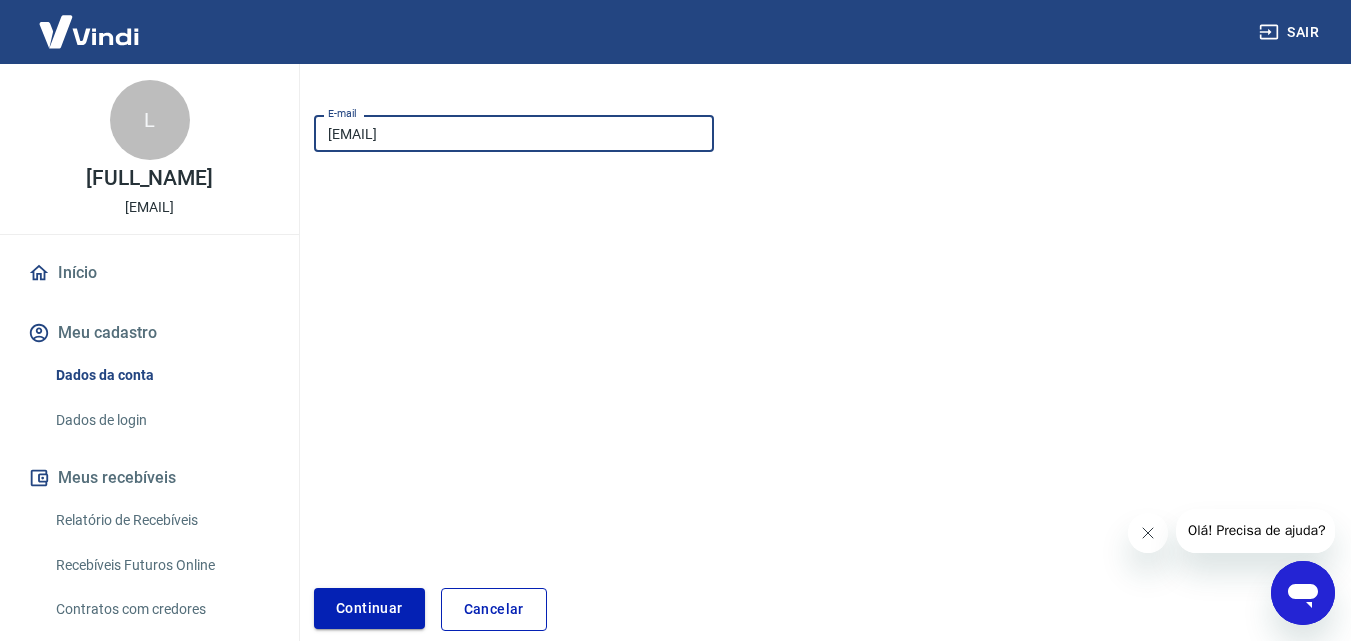 type on "adm.vindi@terramendes.com.br" 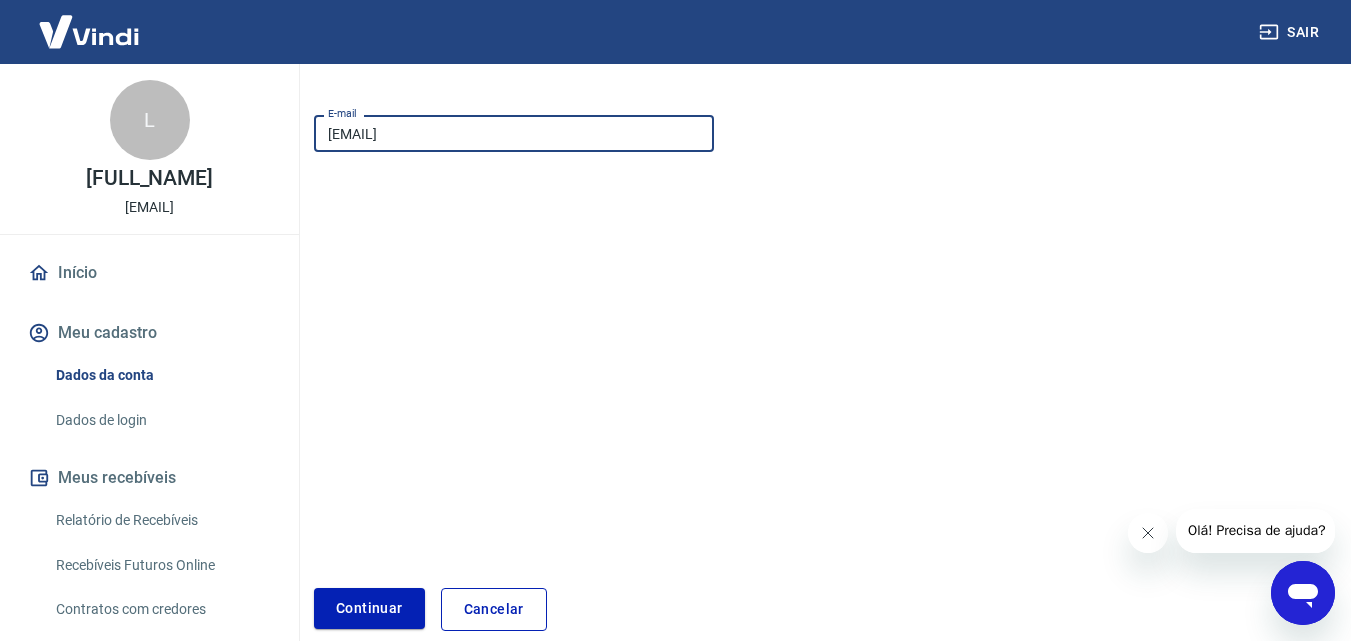 drag, startPoint x: 360, startPoint y: 596, endPoint x: 375, endPoint y: 582, distance: 20.518284 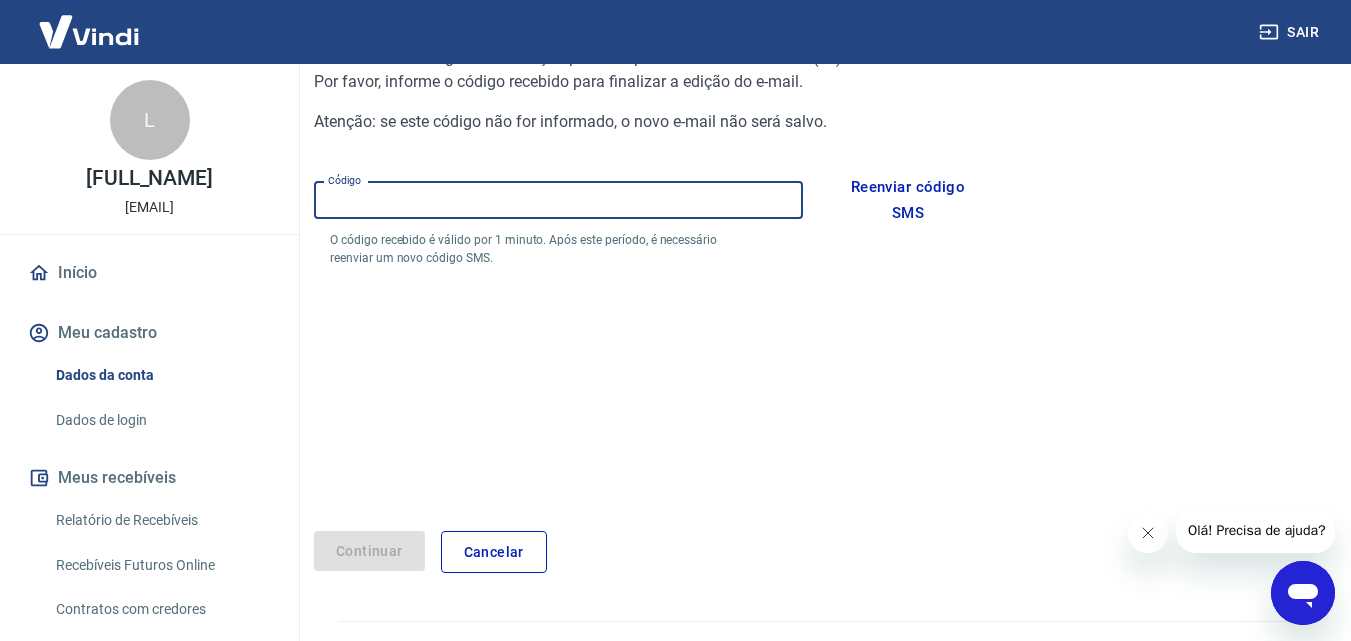 click on "Código" at bounding box center [558, 200] 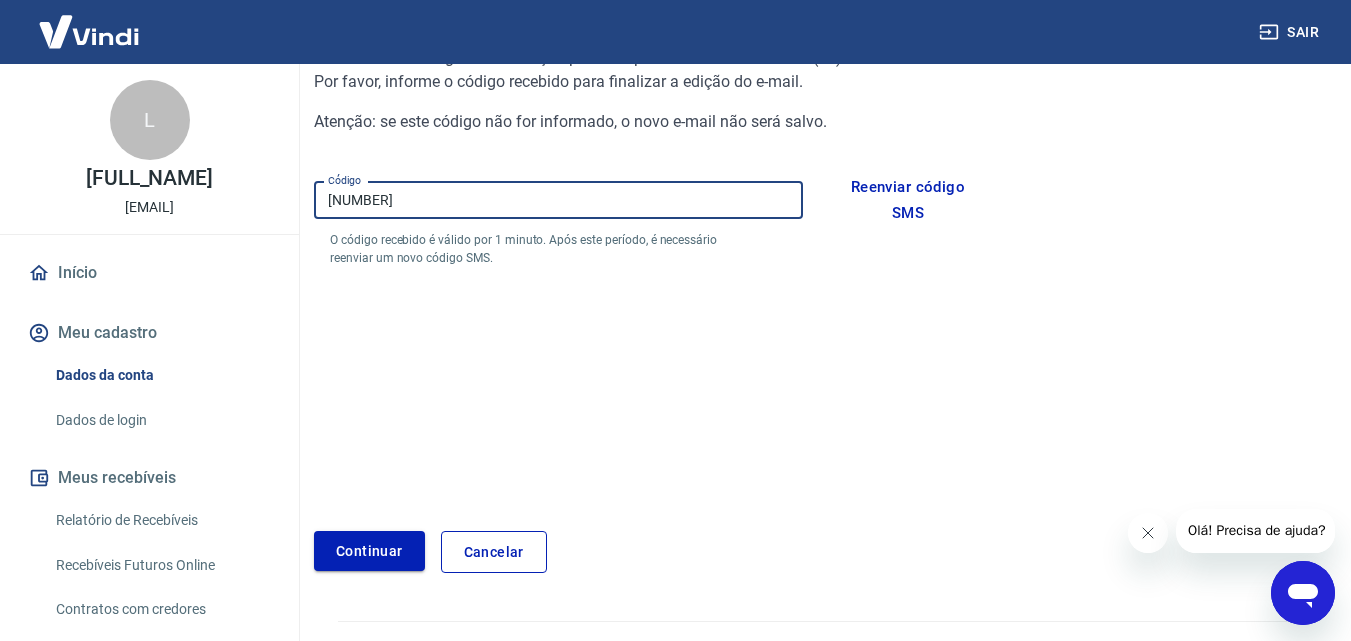 type on "182251" 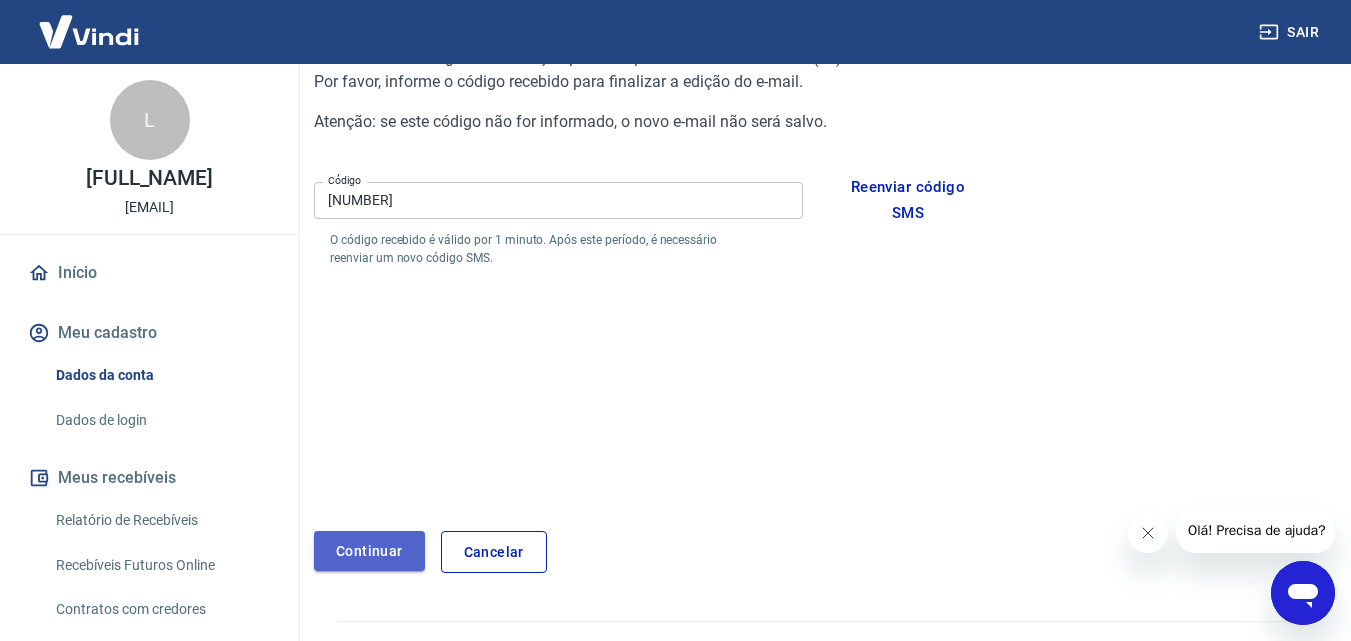click on "Continuar" at bounding box center [369, 551] 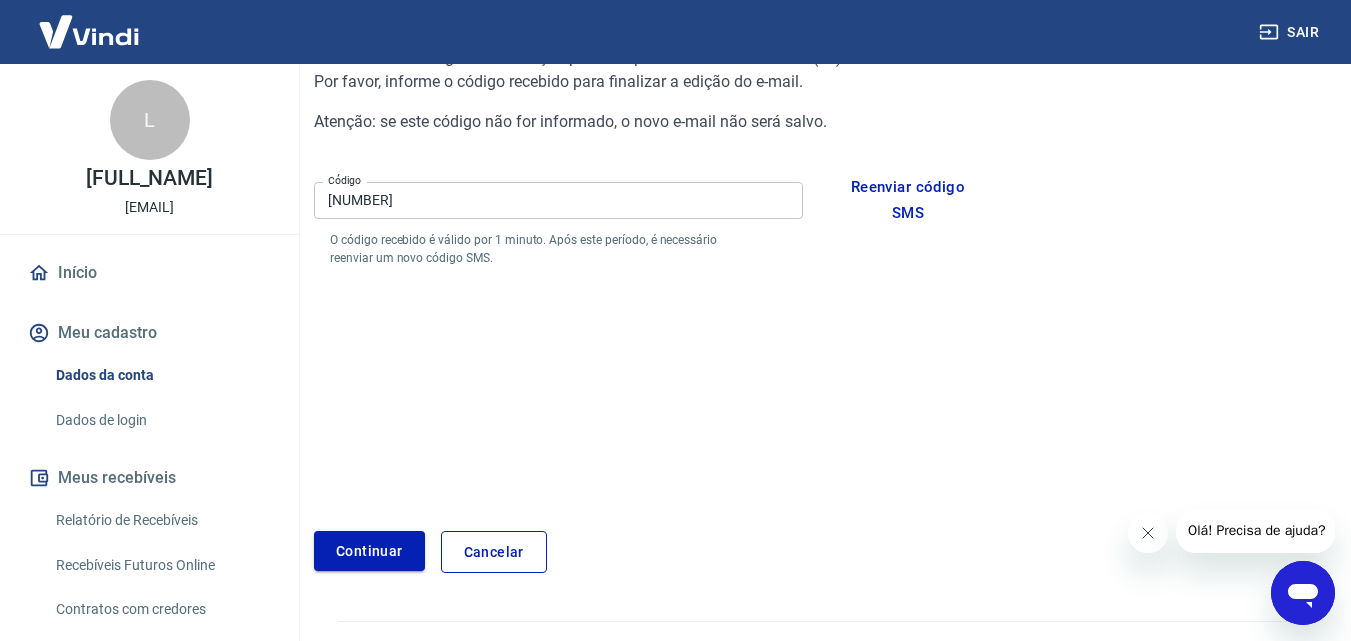 scroll, scrollTop: 598, scrollLeft: 0, axis: vertical 